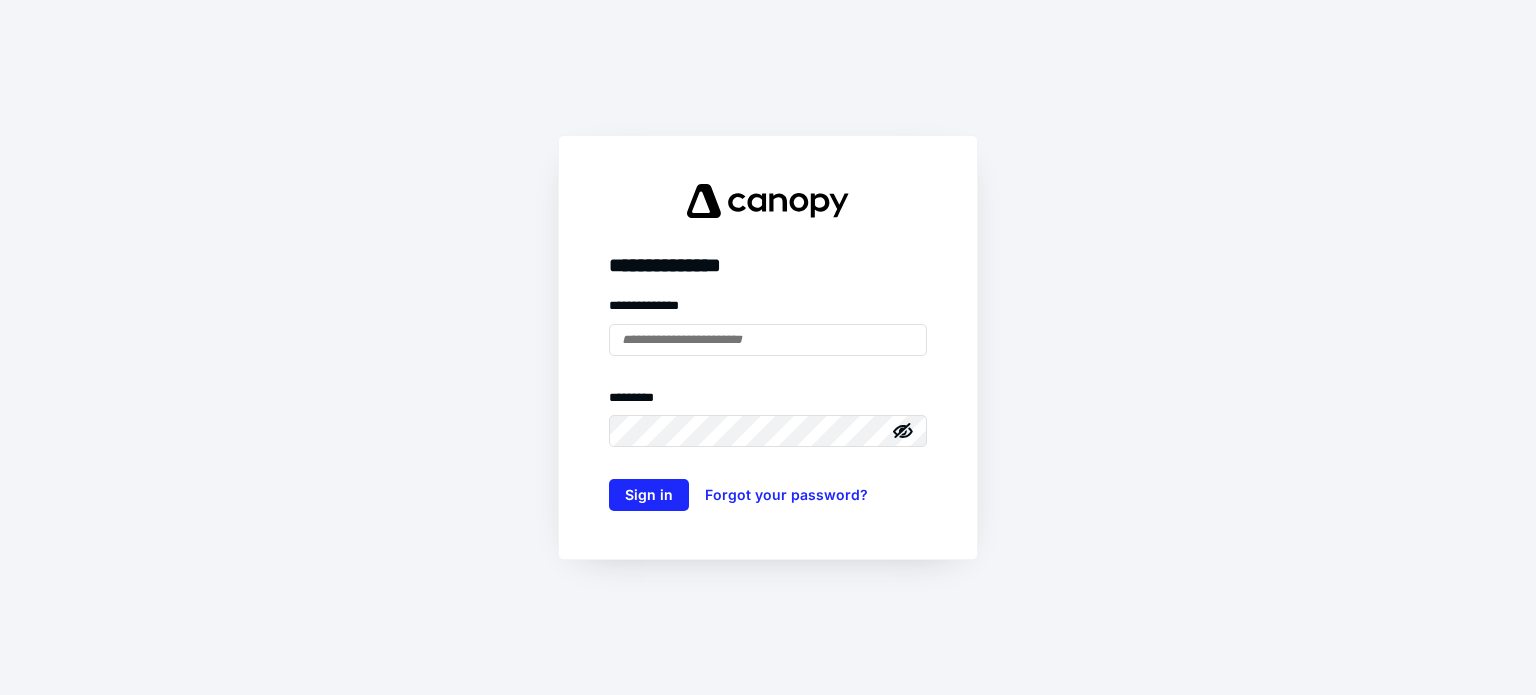 scroll, scrollTop: 0, scrollLeft: 0, axis: both 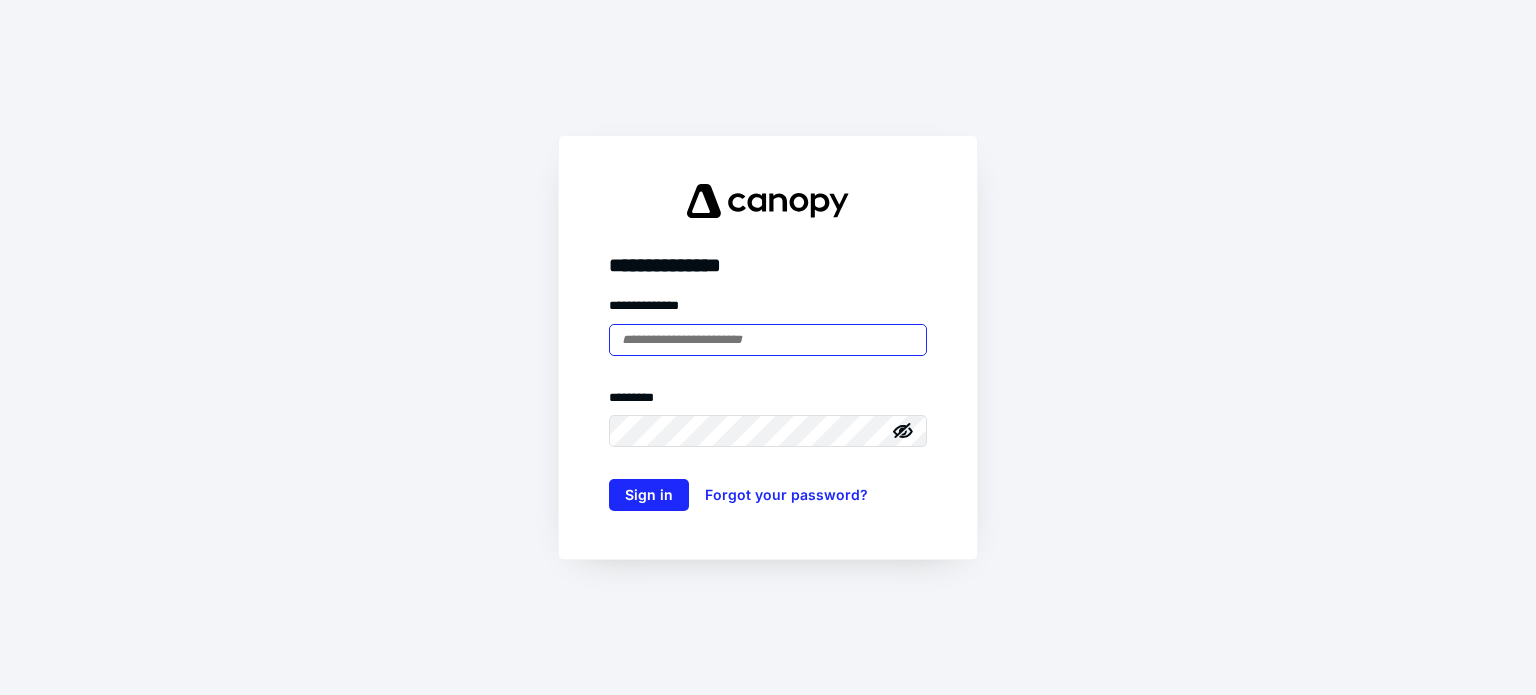 type on "**********" 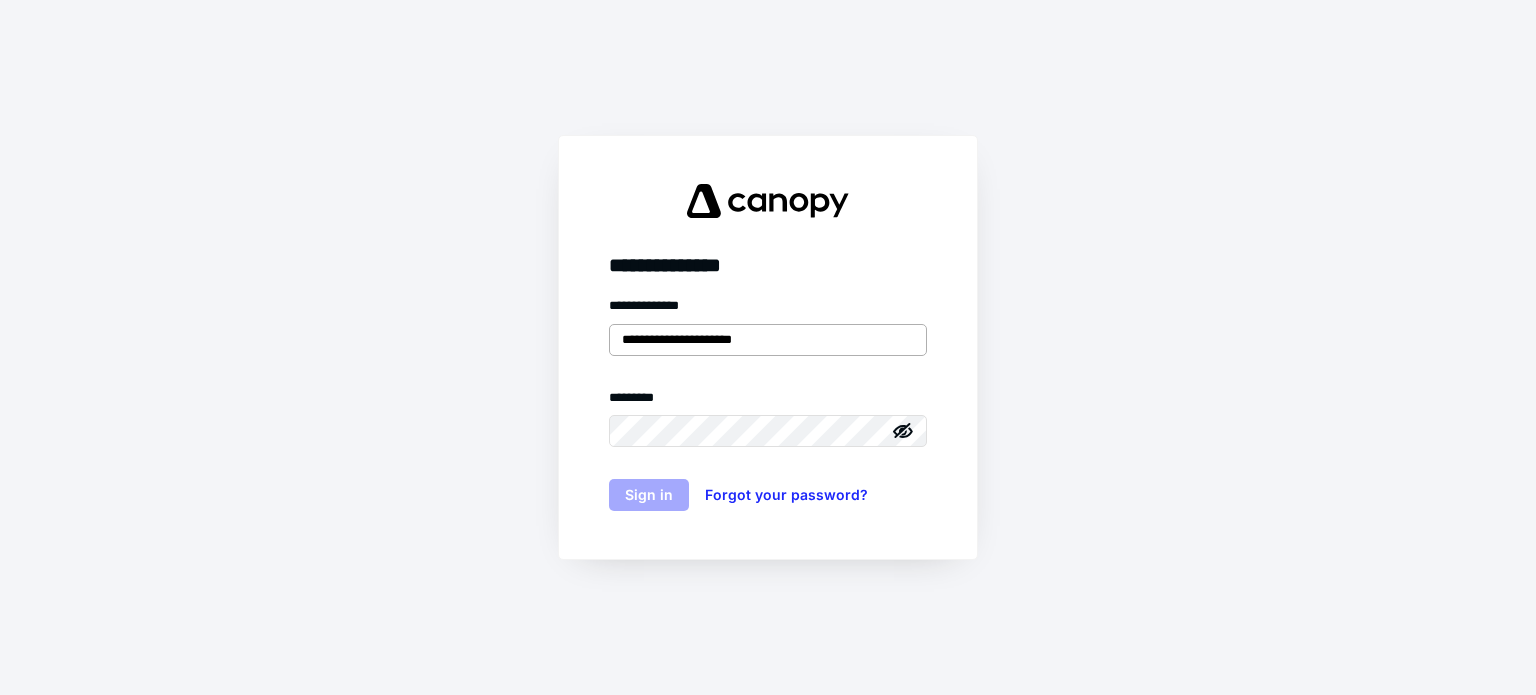 click on "**********" at bounding box center [768, 340] 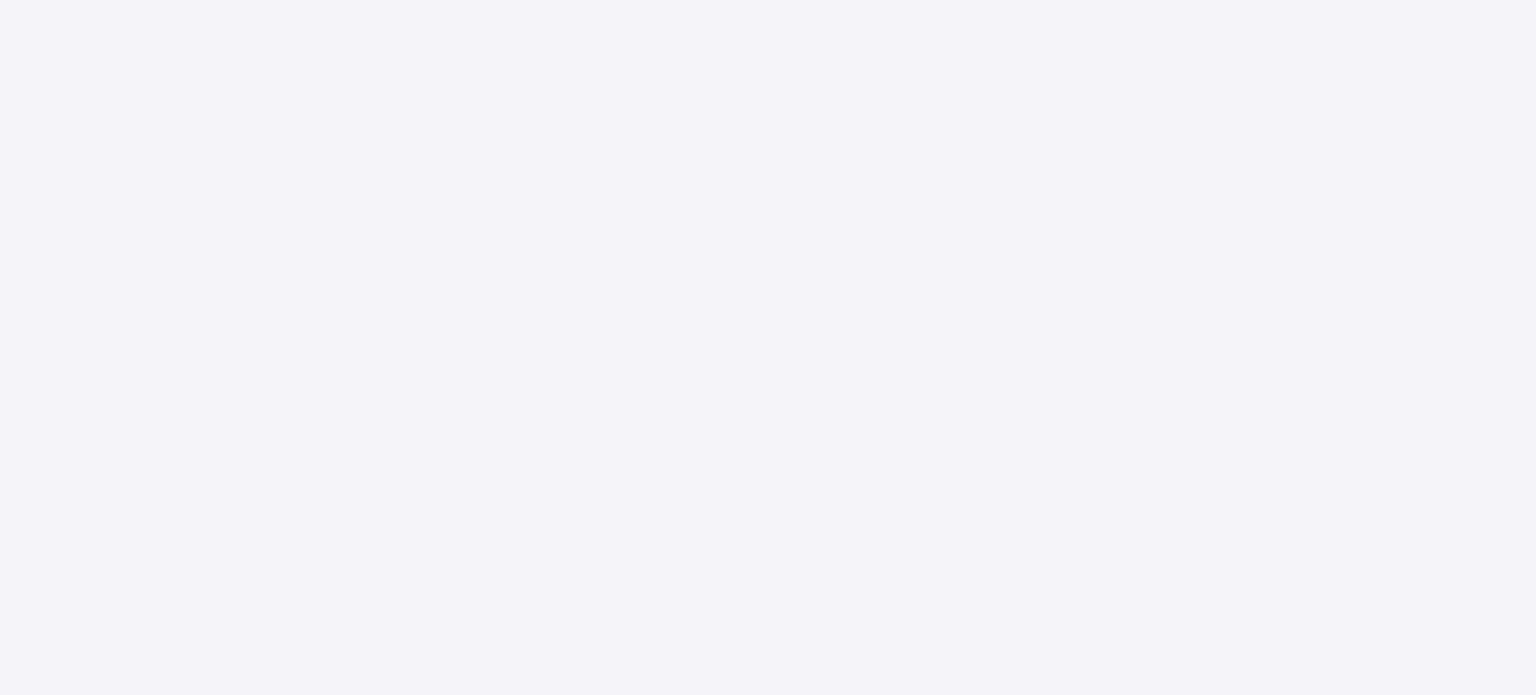 scroll, scrollTop: 0, scrollLeft: 0, axis: both 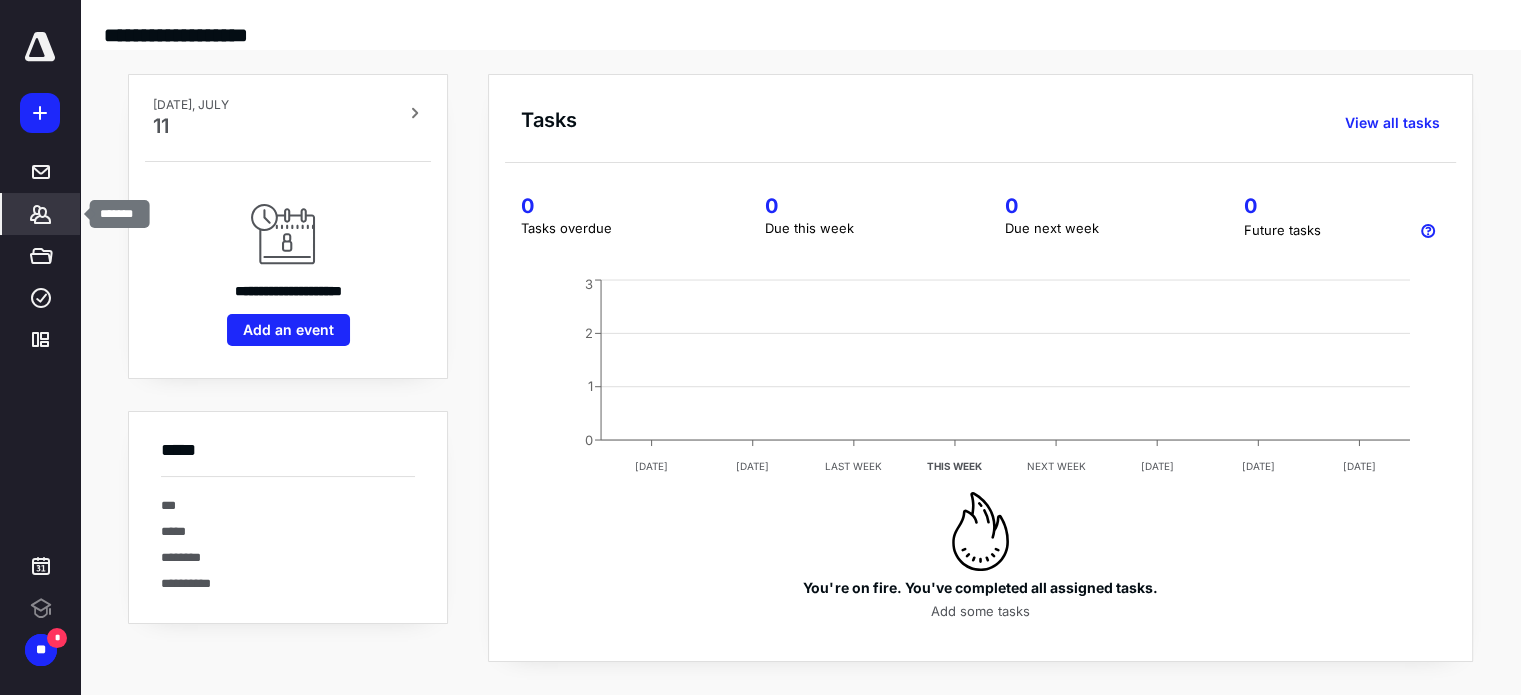 click 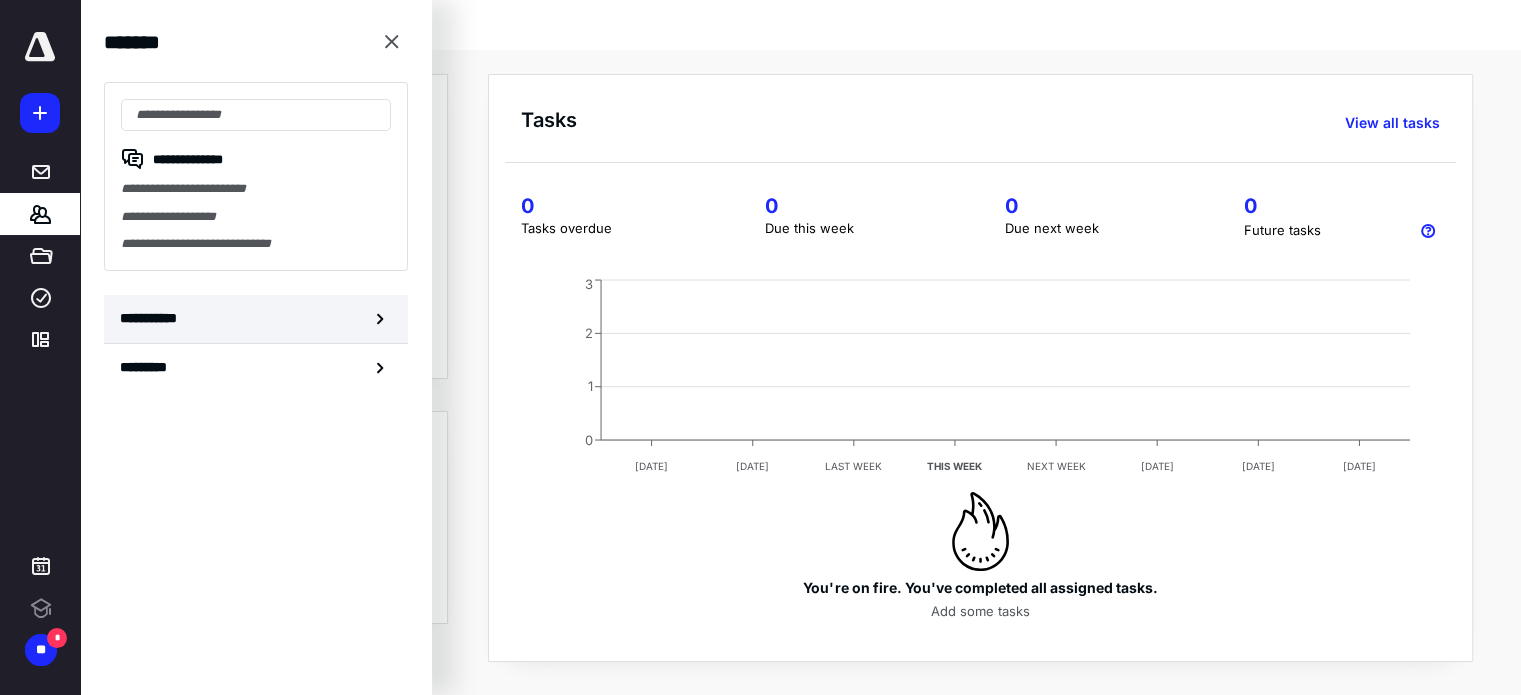 click on "**********" at bounding box center (153, 318) 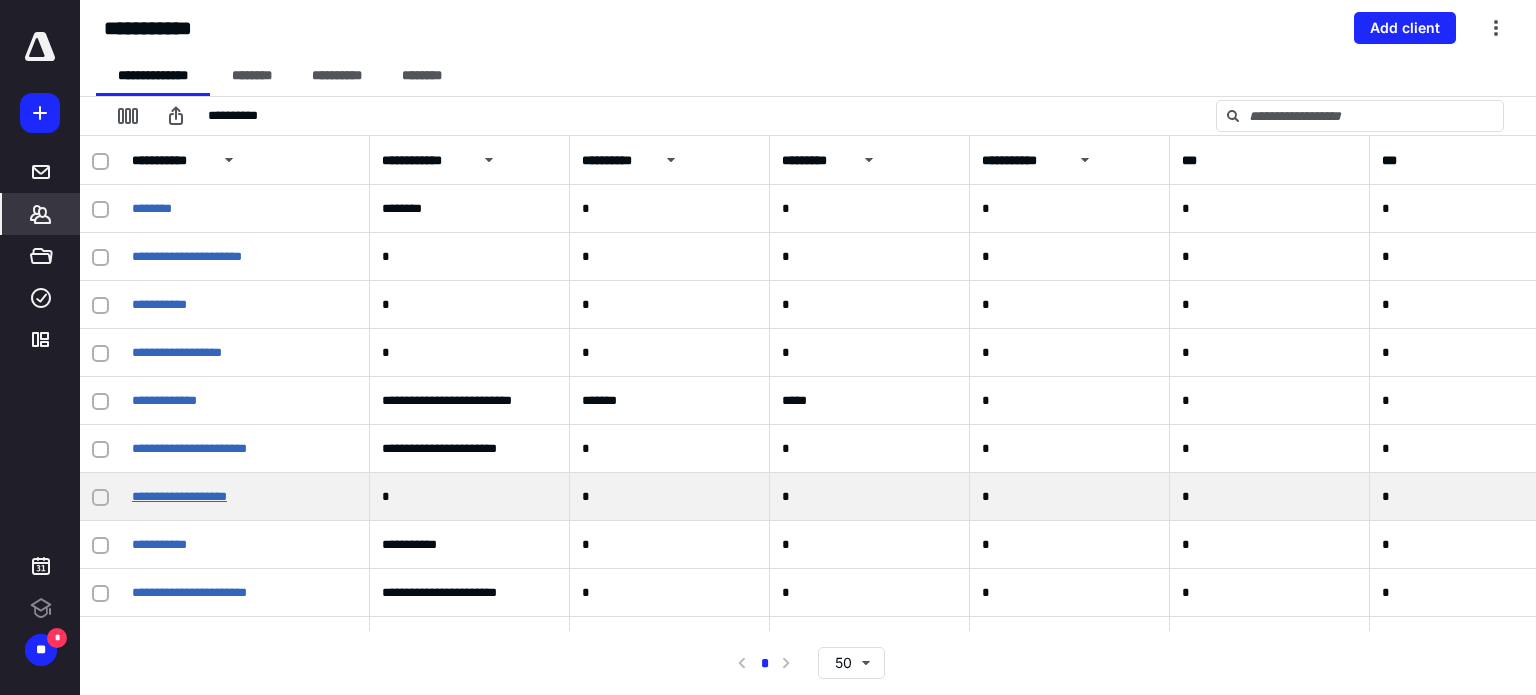 click on "**********" at bounding box center (179, 496) 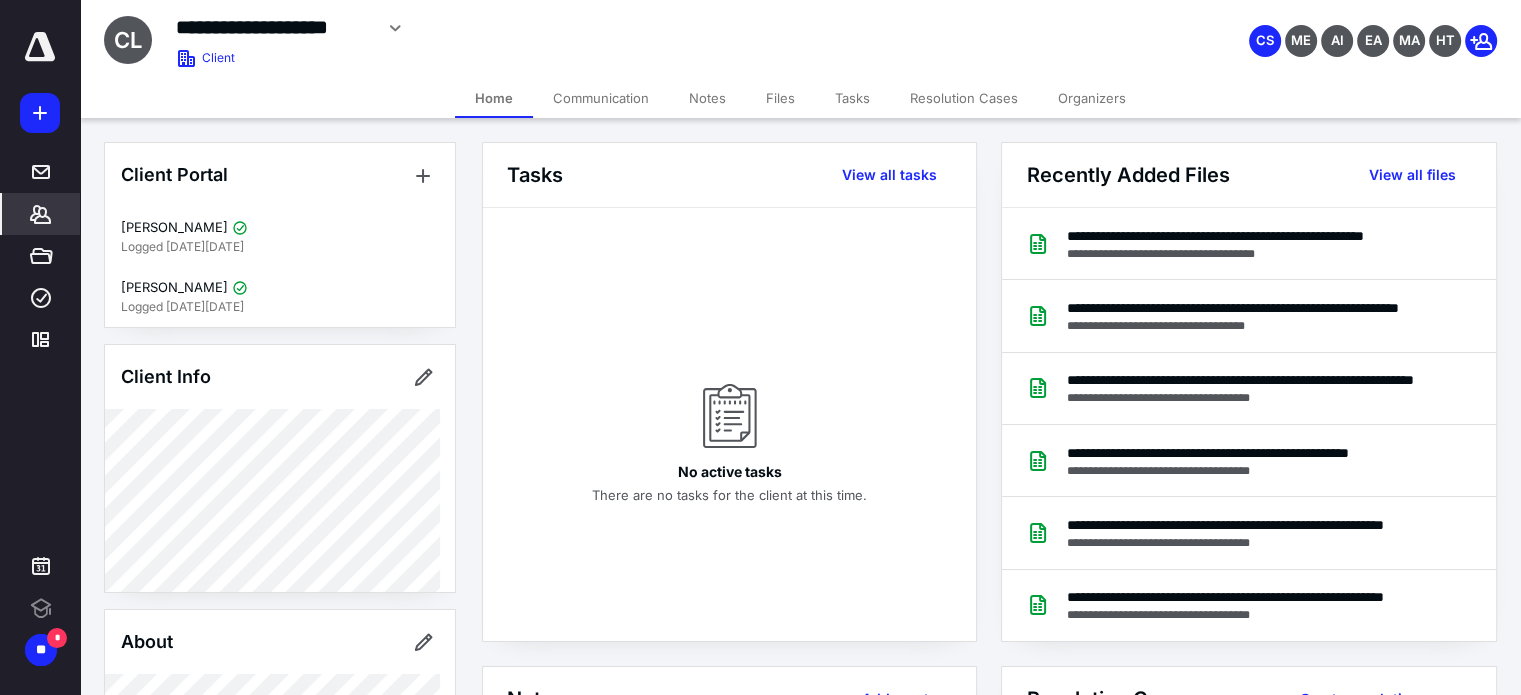 click on "Files" at bounding box center [780, 98] 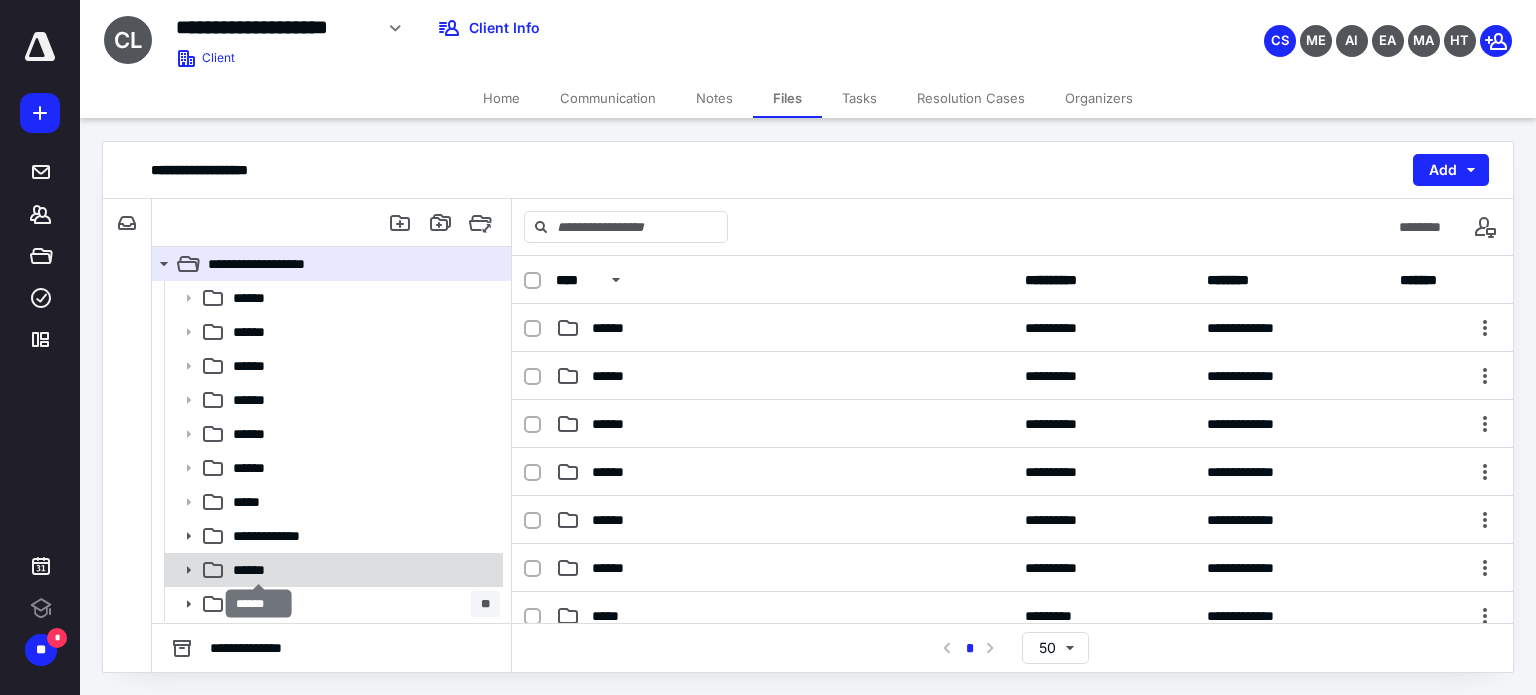 click on "******" at bounding box center [259, 570] 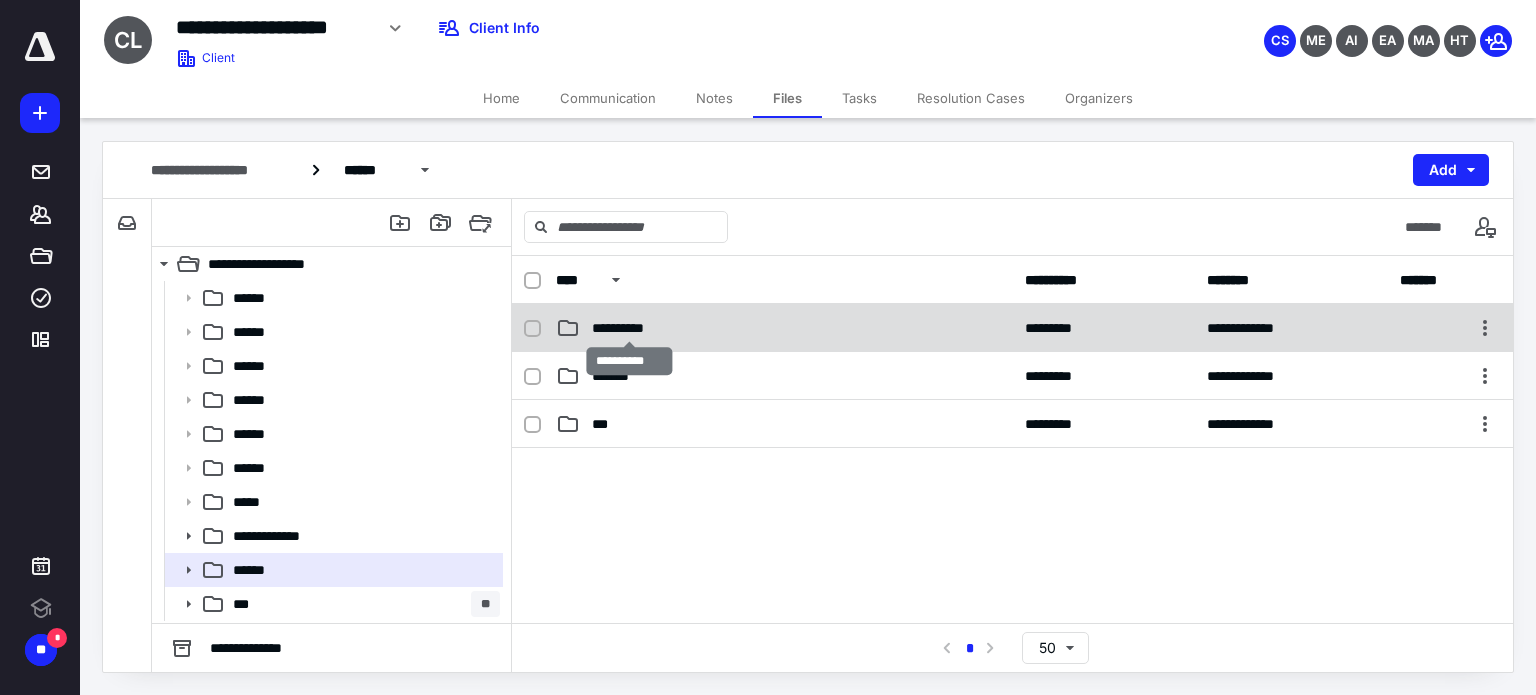 click on "**********" at bounding box center [629, 328] 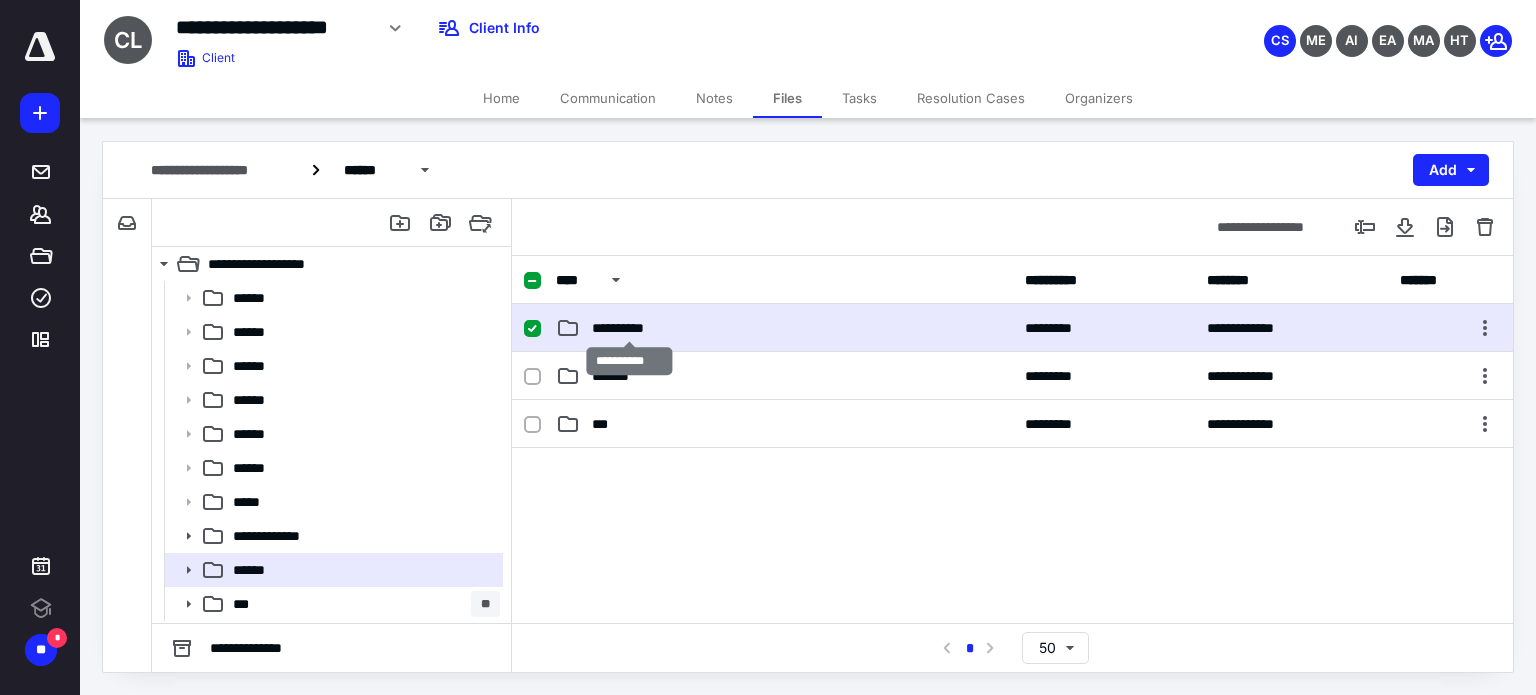 click on "**********" at bounding box center (629, 328) 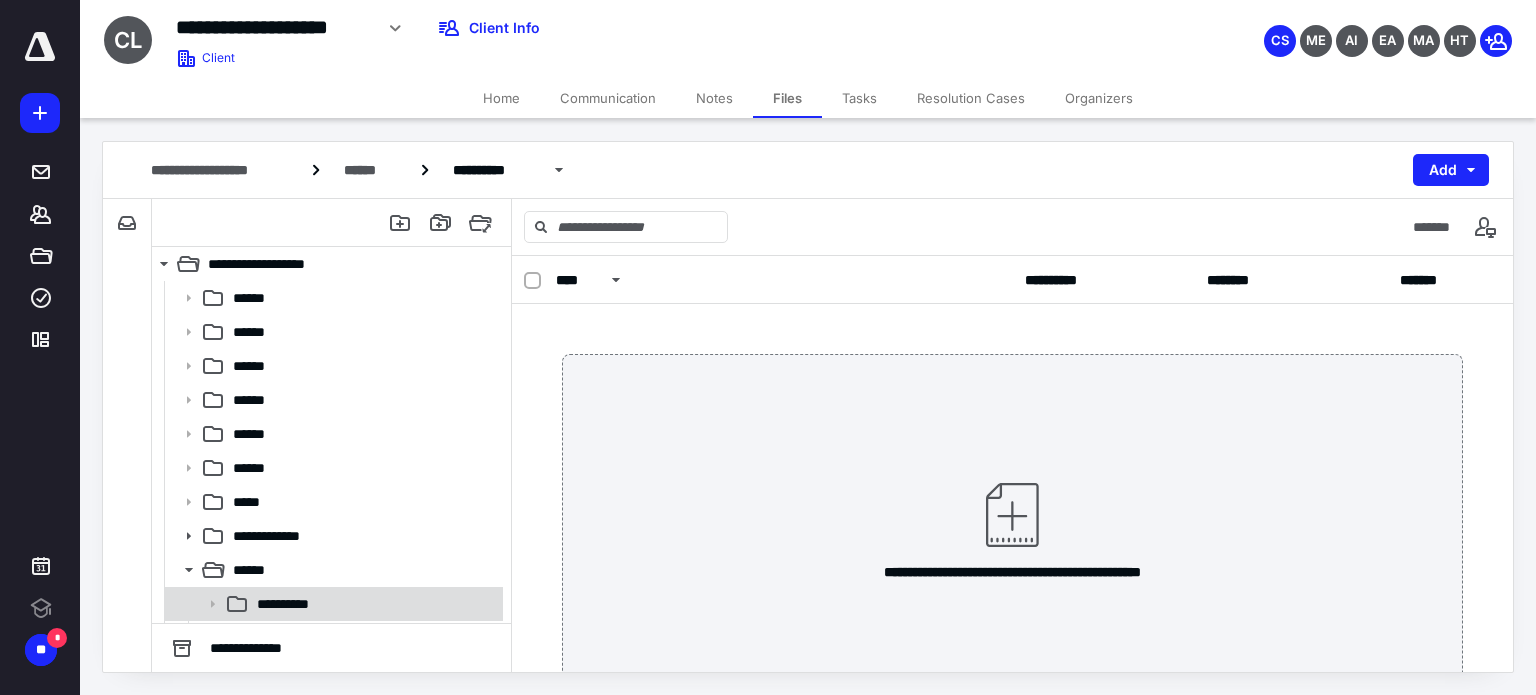 click 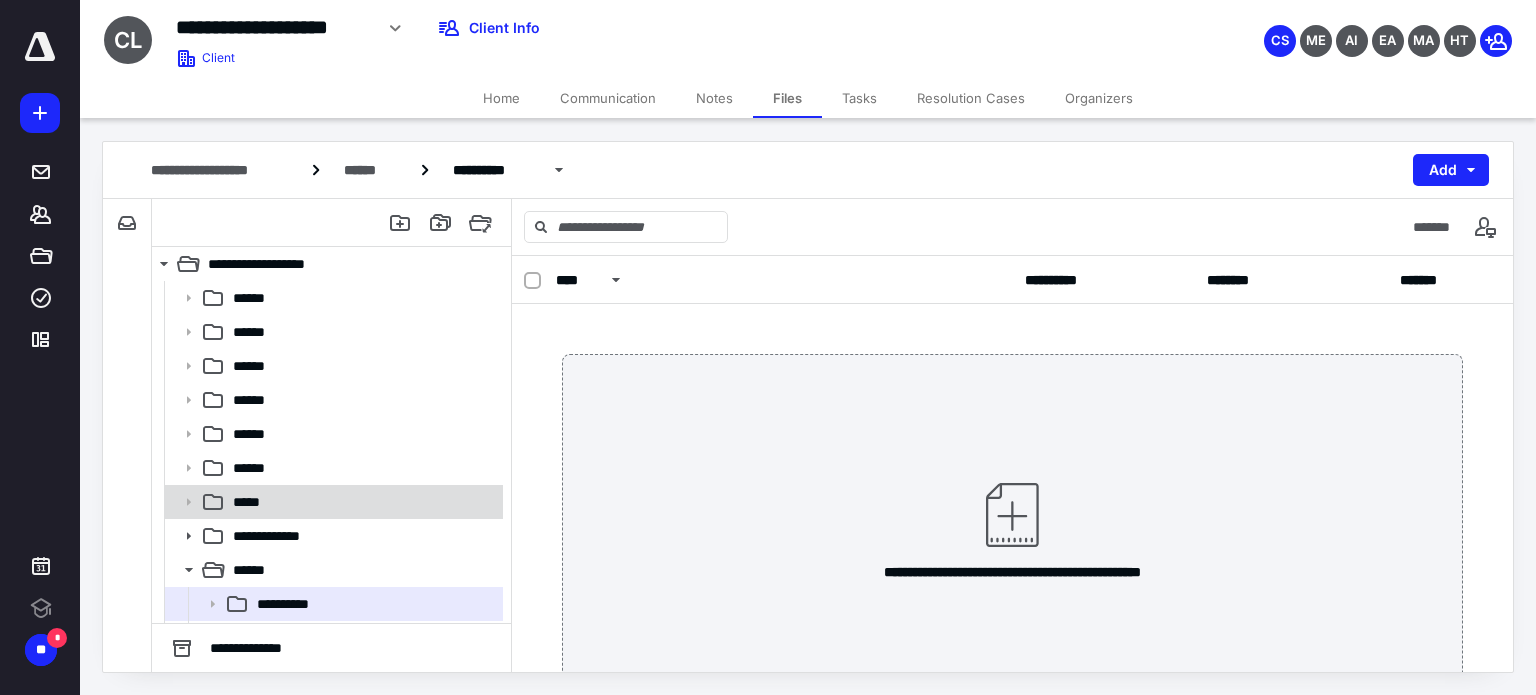 scroll, scrollTop: 98, scrollLeft: 0, axis: vertical 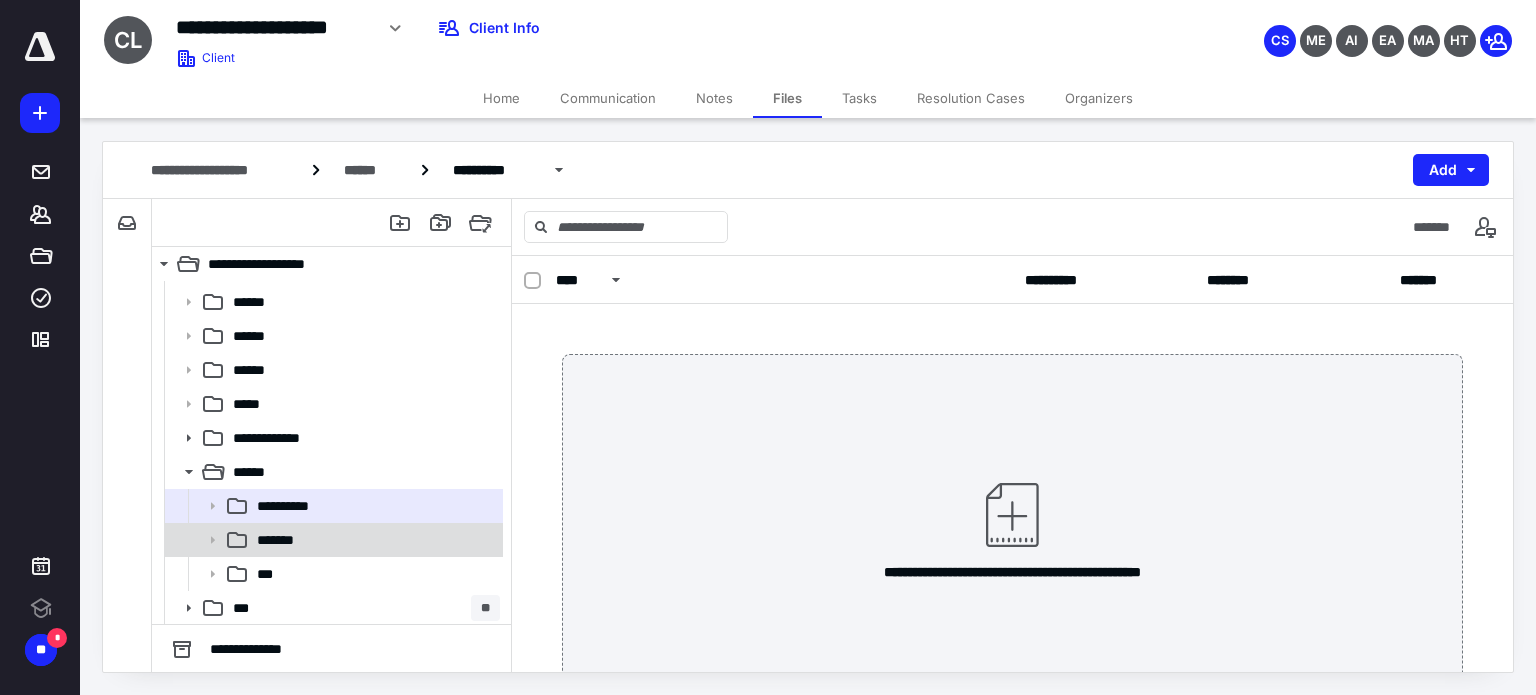 click 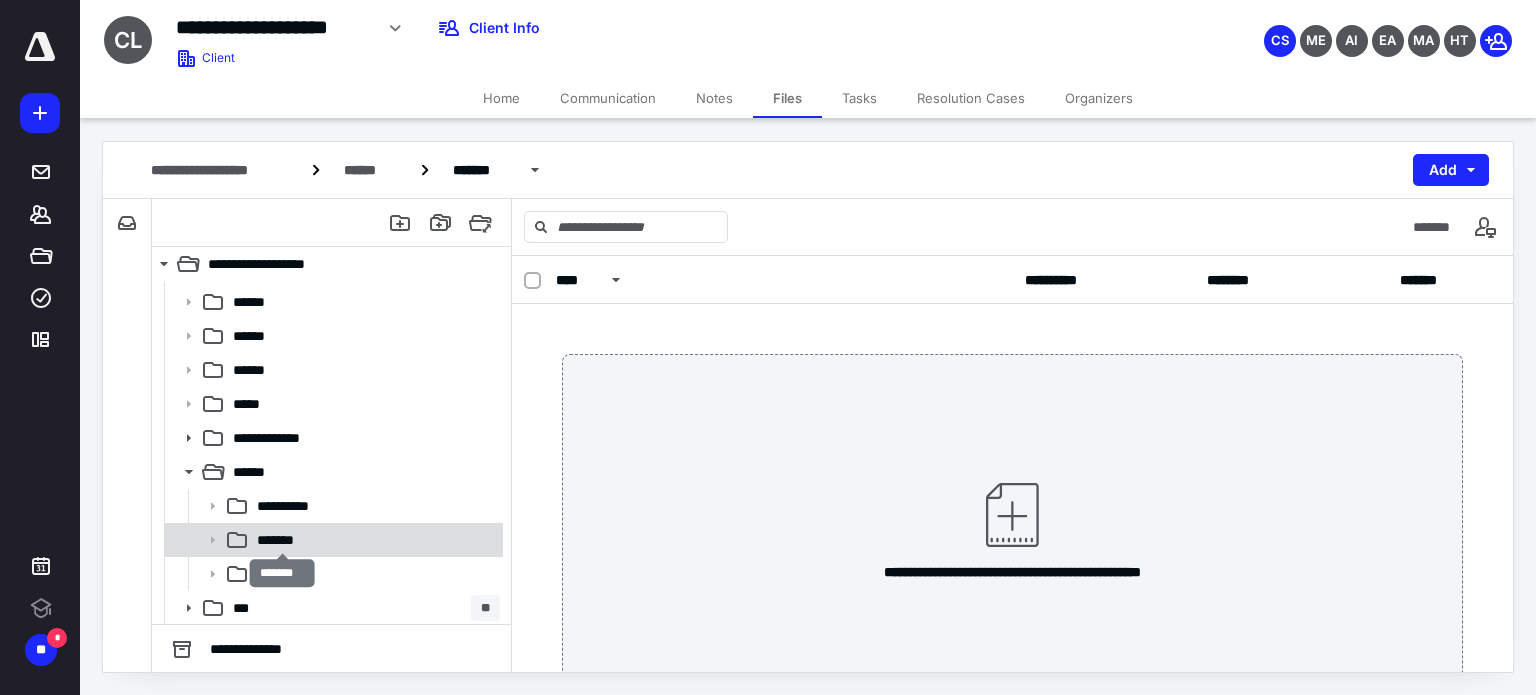 click on "*******" at bounding box center [283, 540] 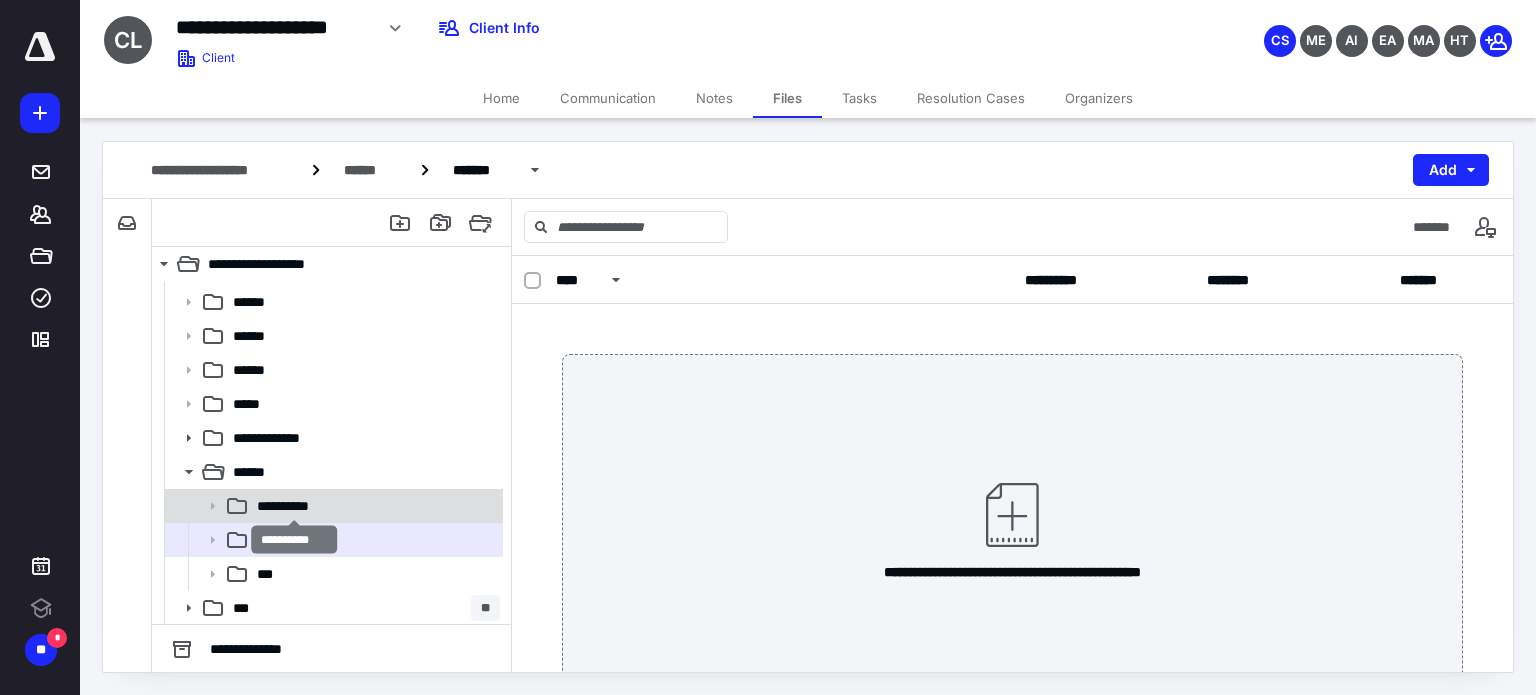 click on "**********" at bounding box center (294, 506) 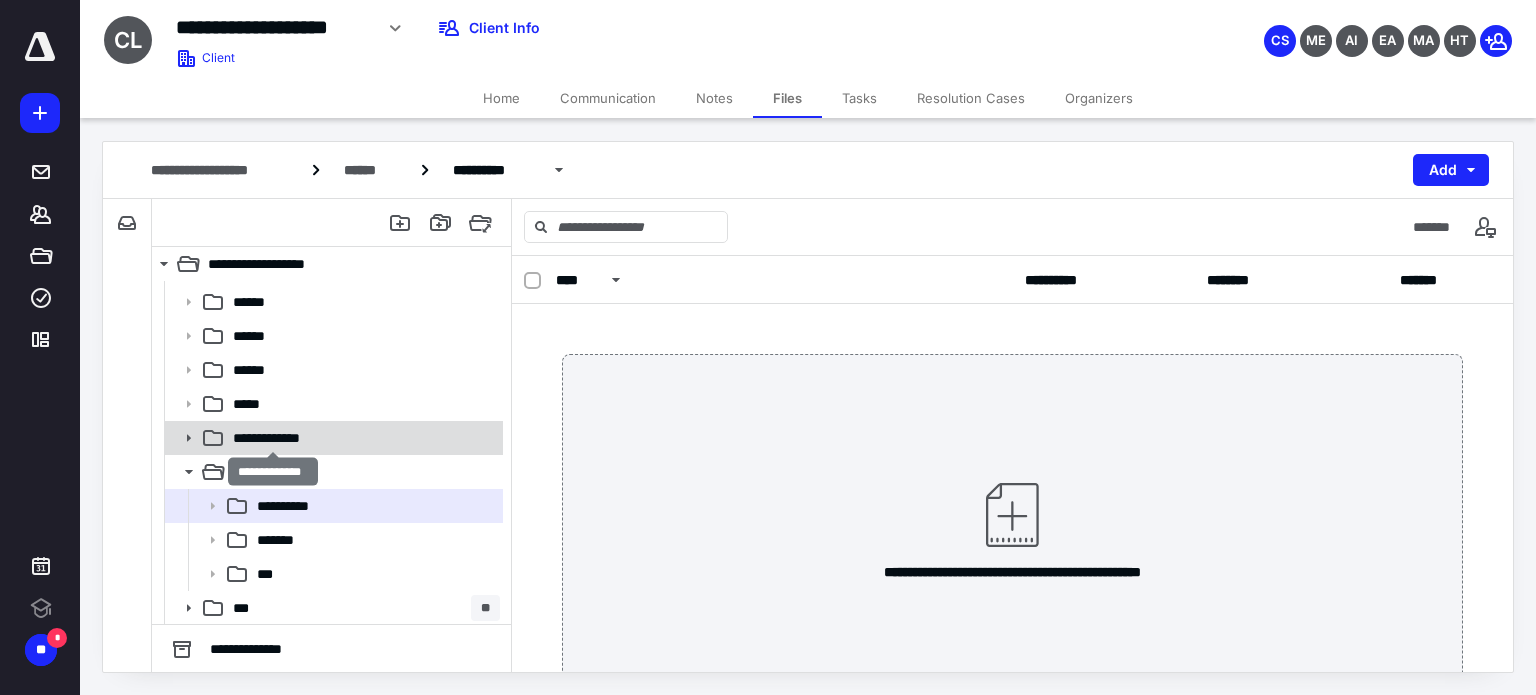 click on "**********" at bounding box center [273, 438] 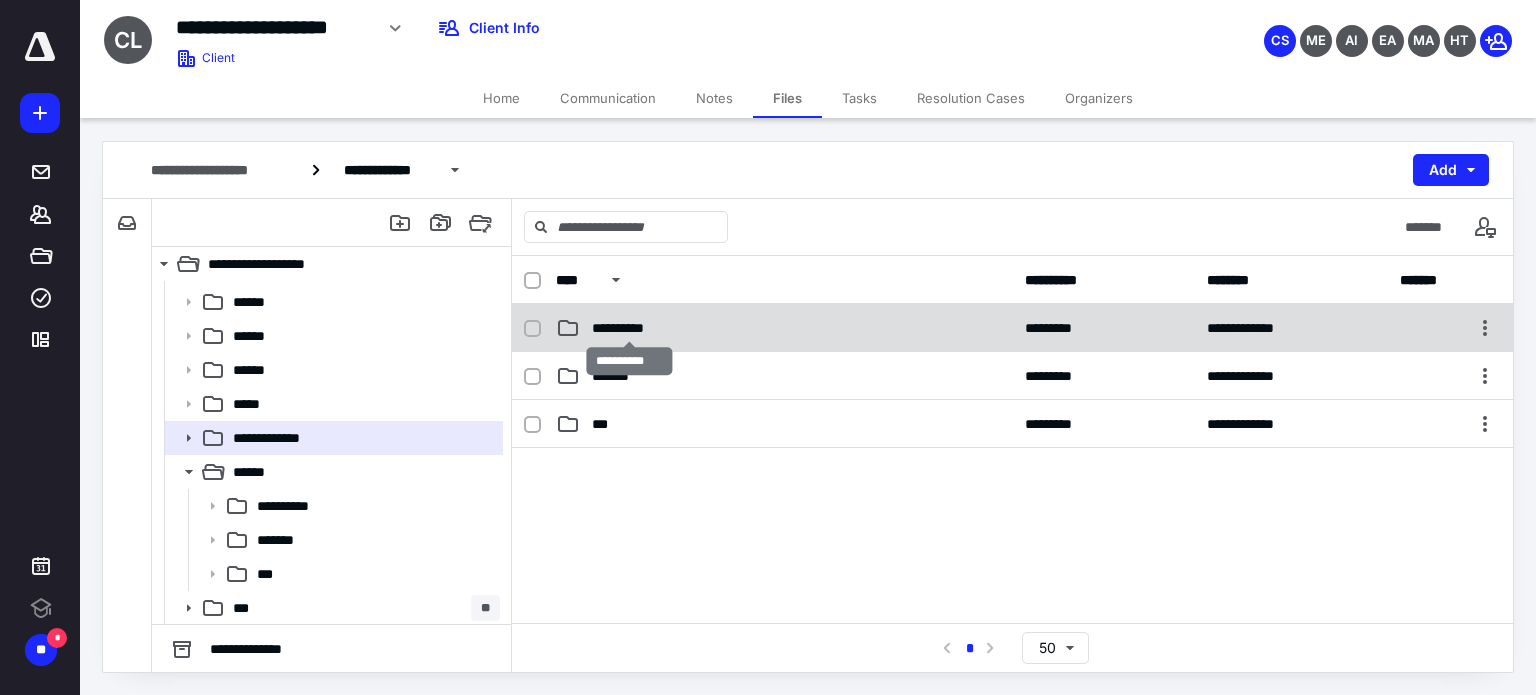 click on "**********" at bounding box center (629, 328) 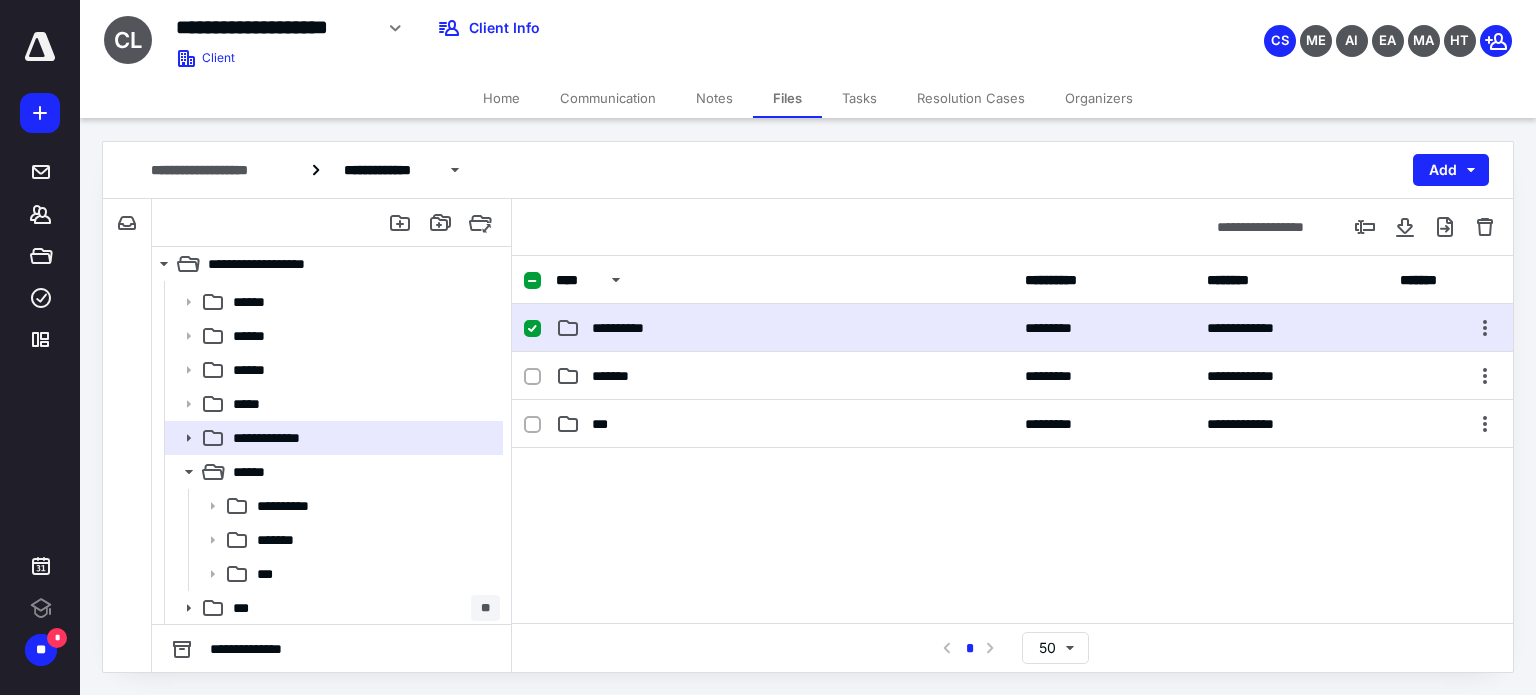 click 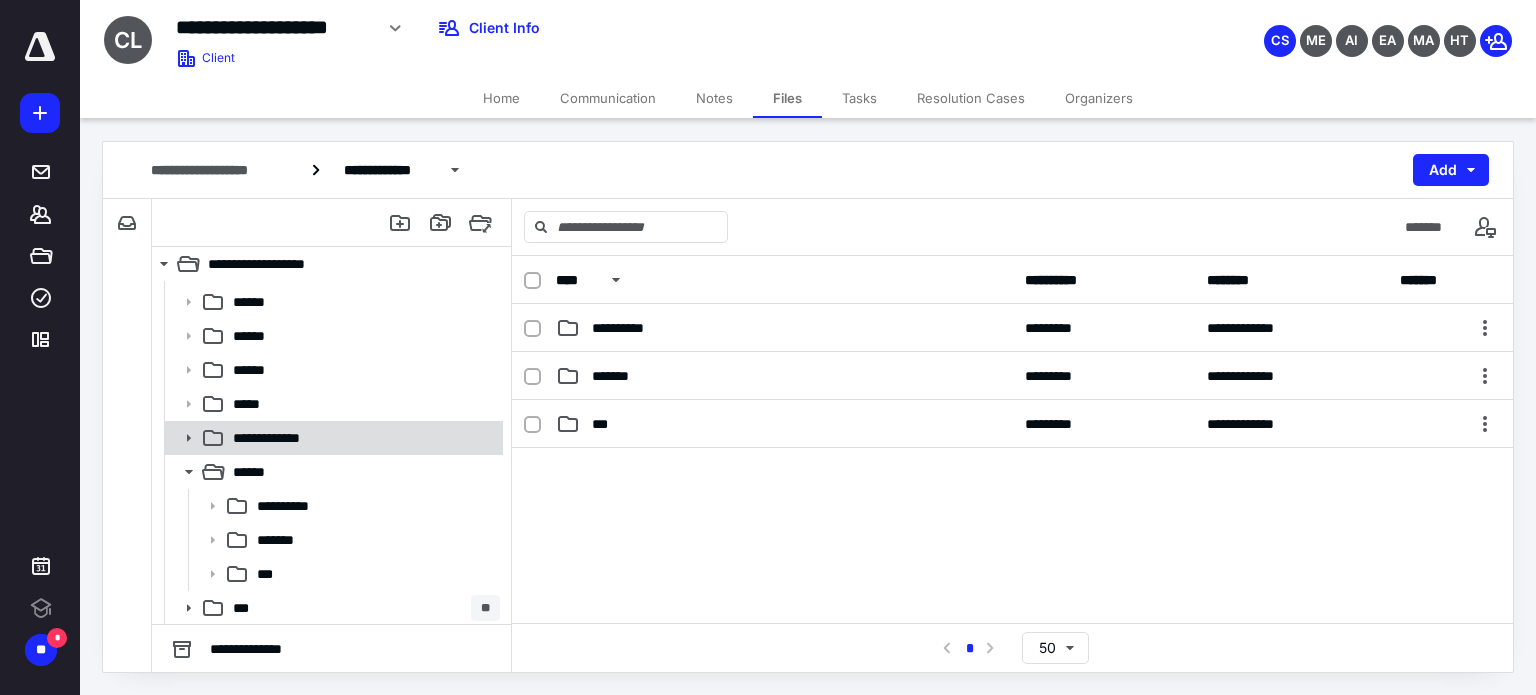 click 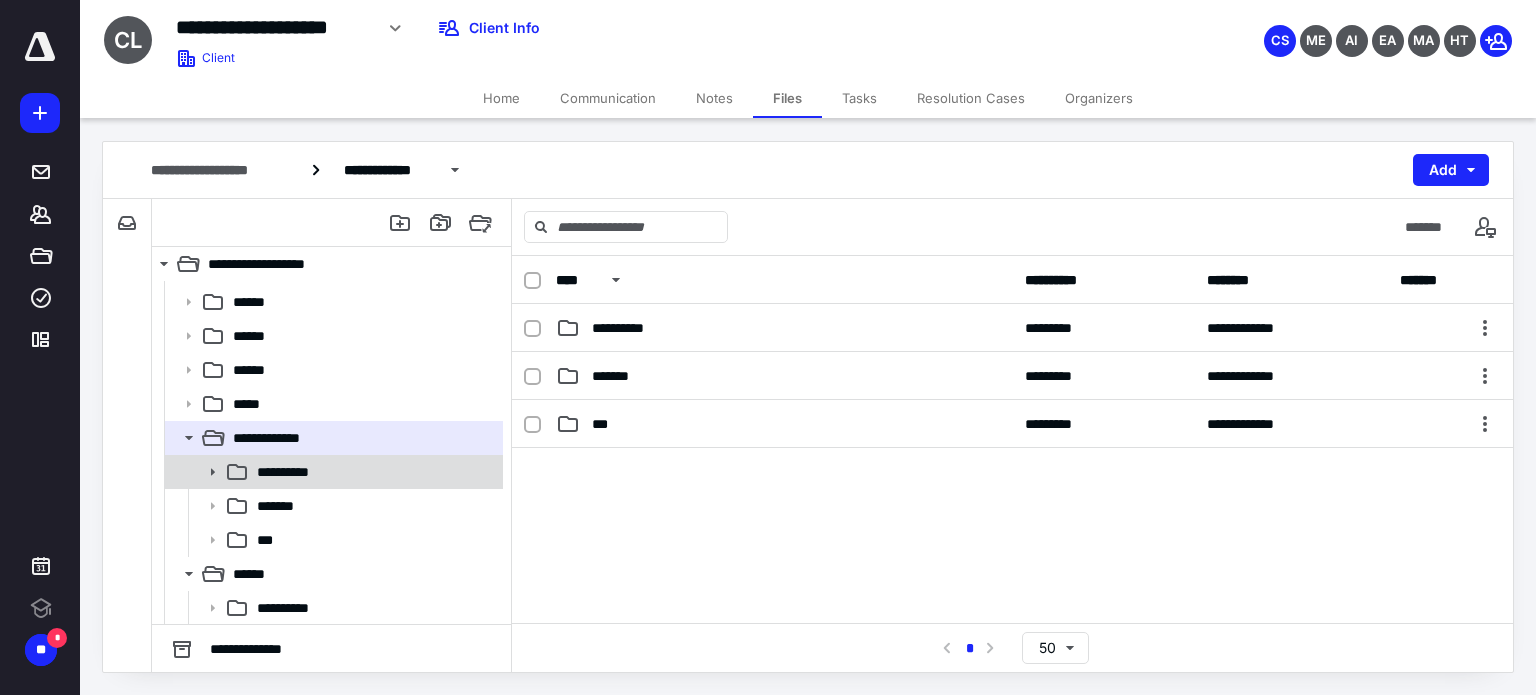 click 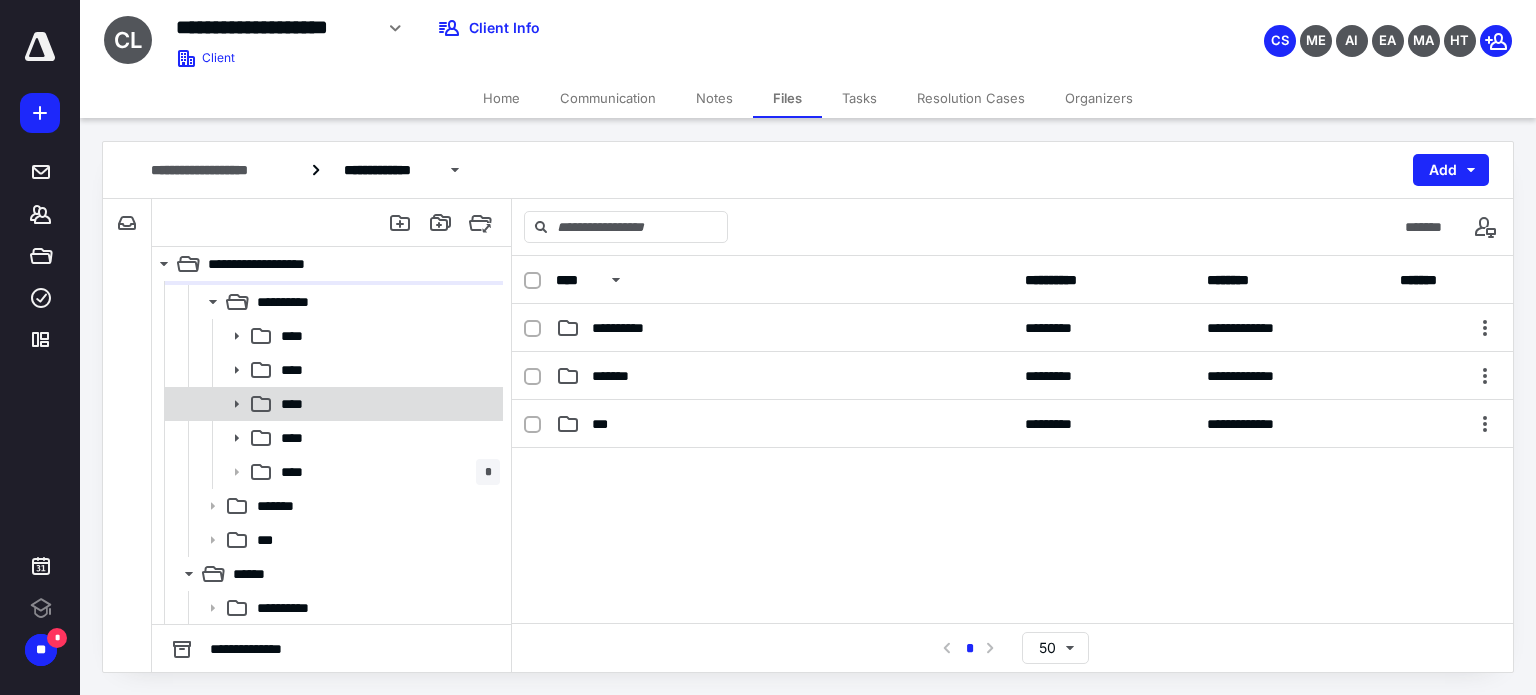 scroll, scrollTop: 370, scrollLeft: 0, axis: vertical 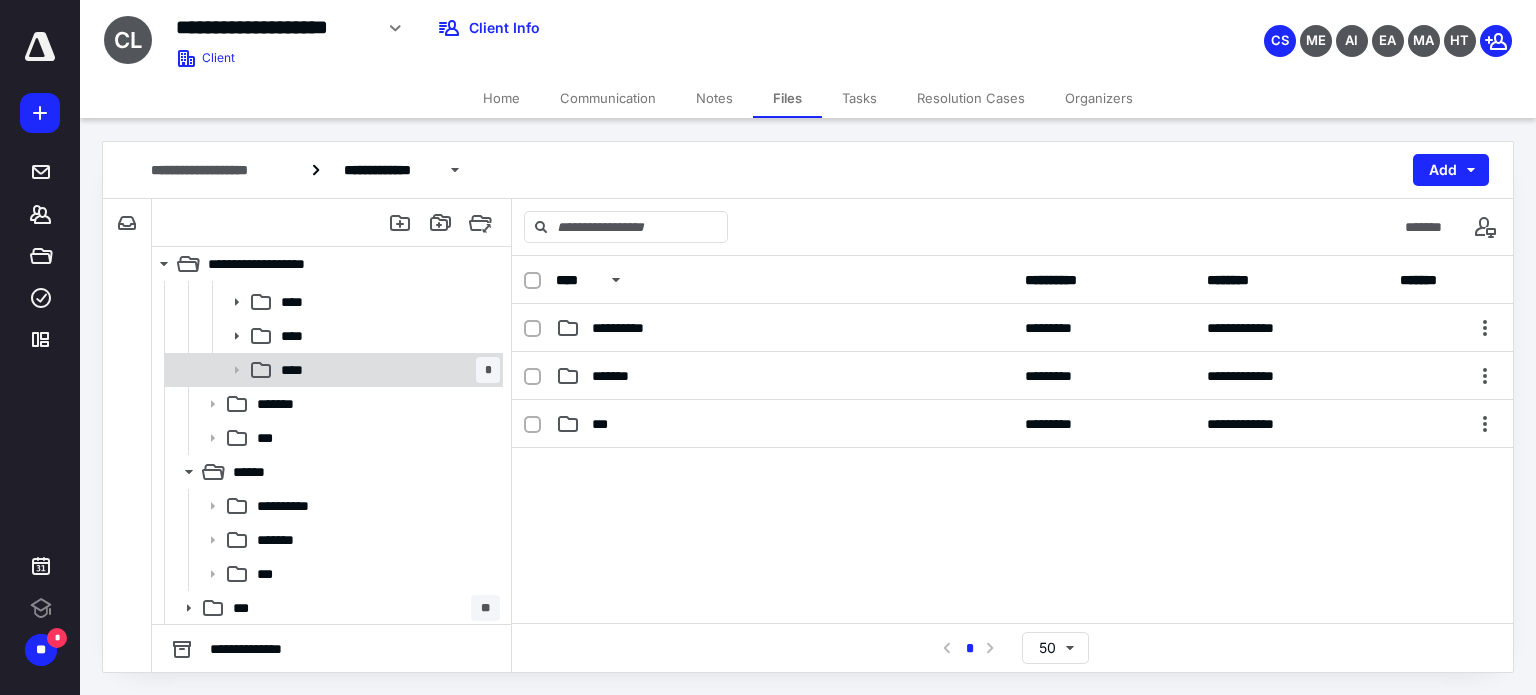 click 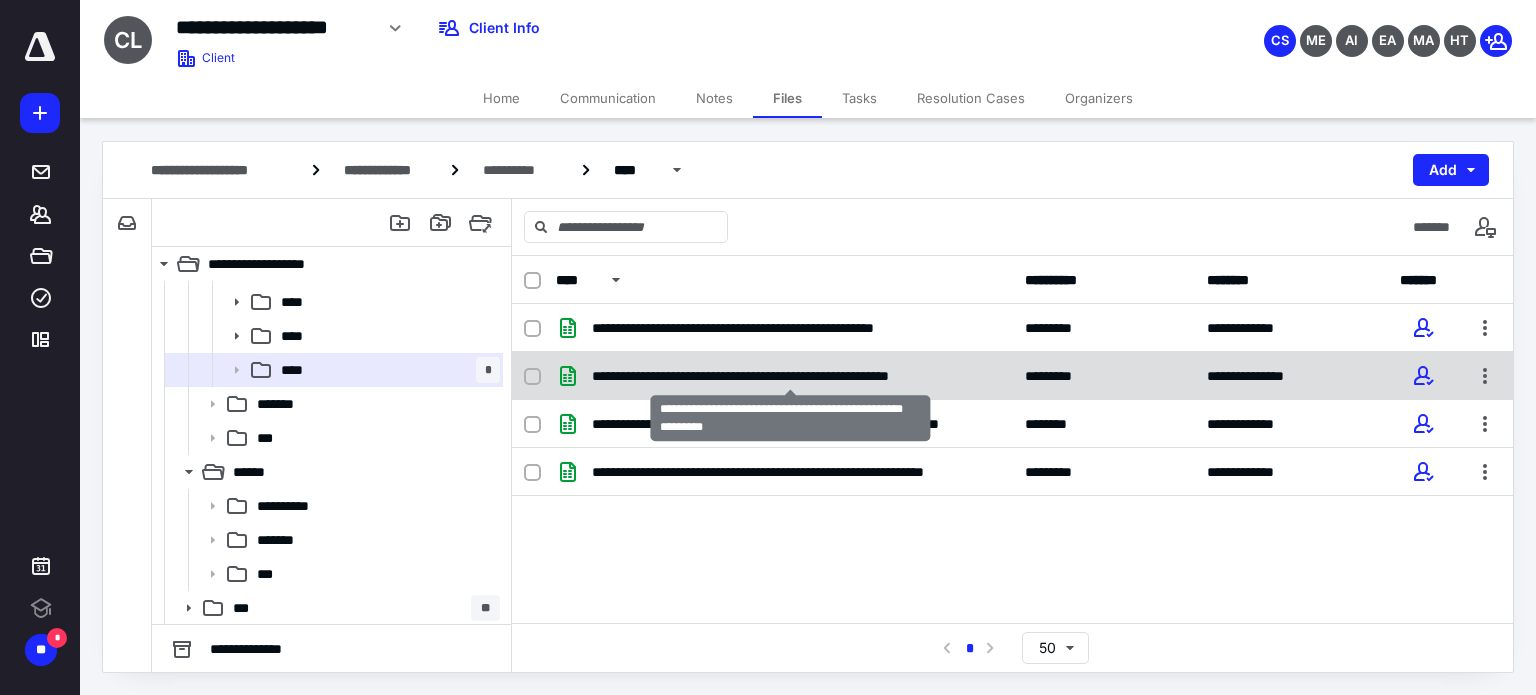 click on "**********" at bounding box center [790, 376] 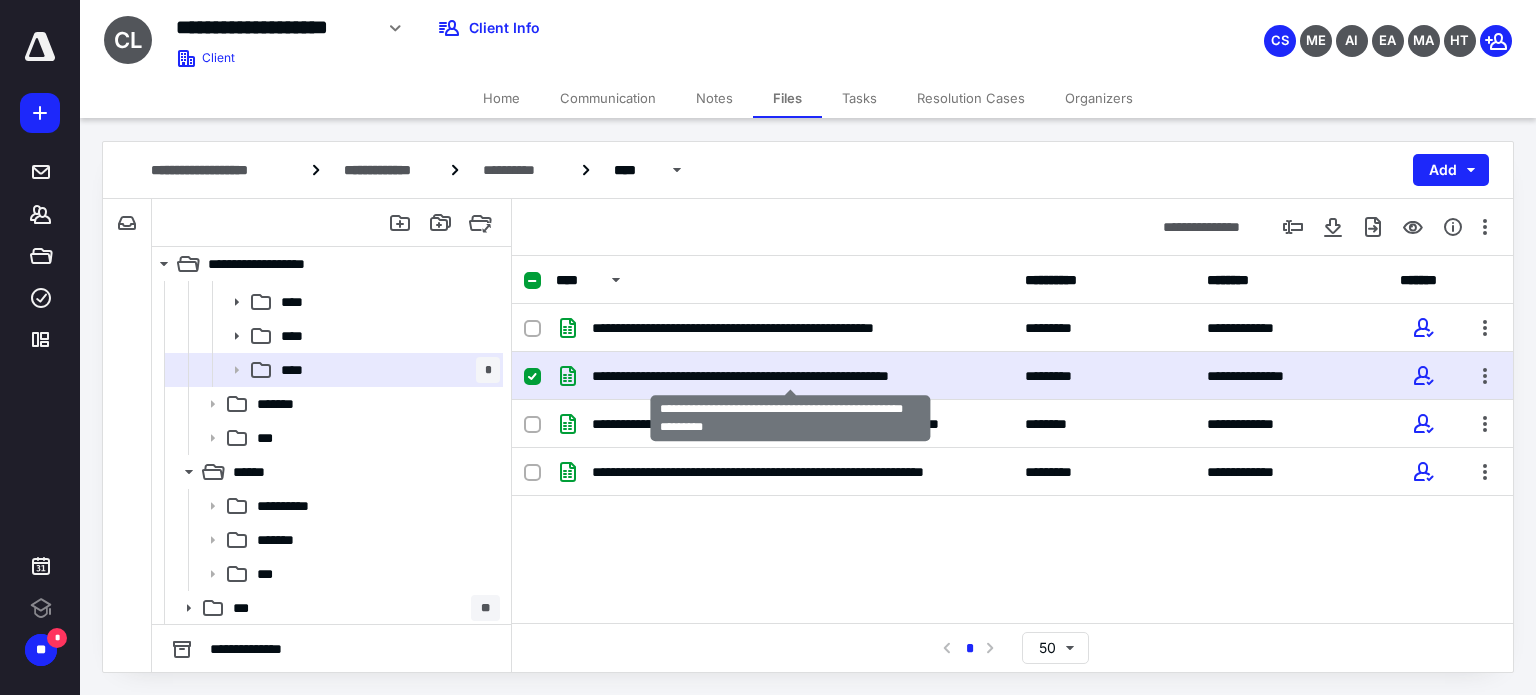 click on "**********" at bounding box center [790, 376] 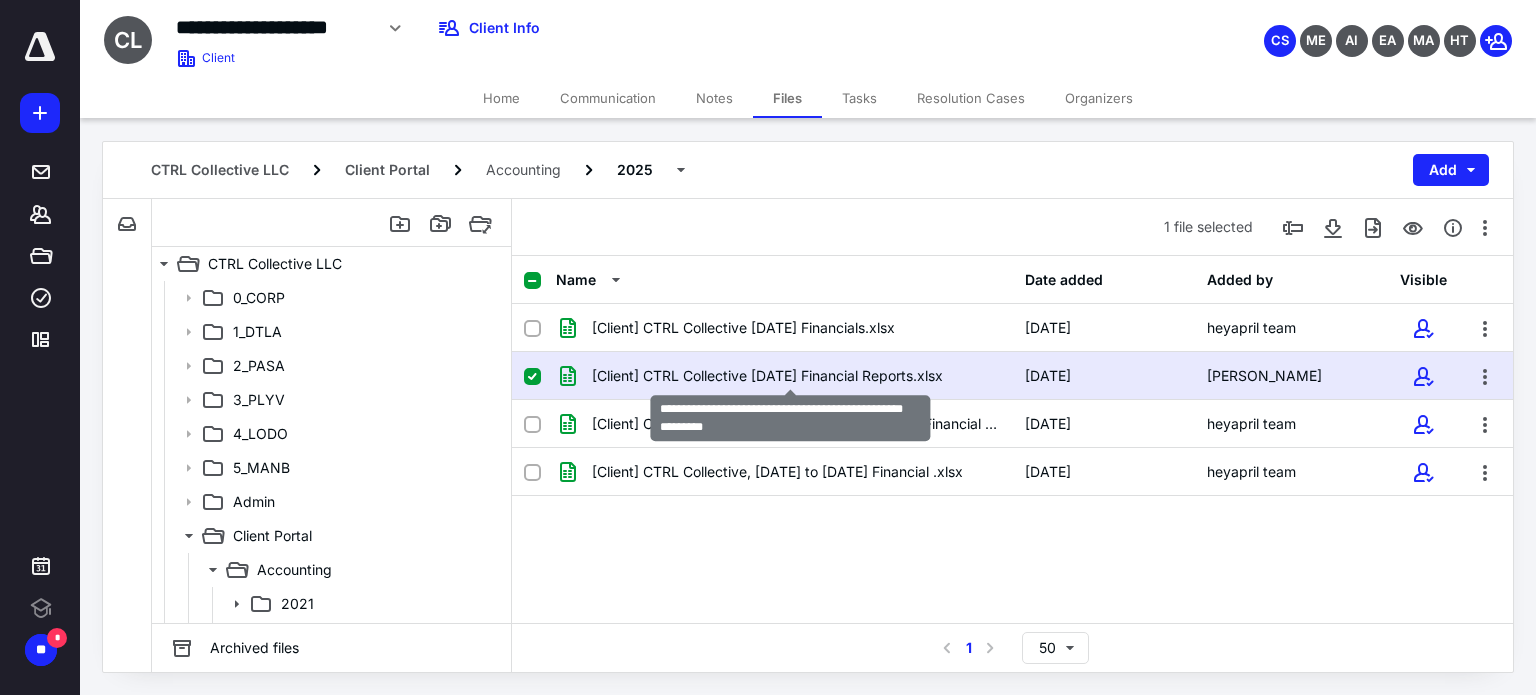scroll, scrollTop: 370, scrollLeft: 0, axis: vertical 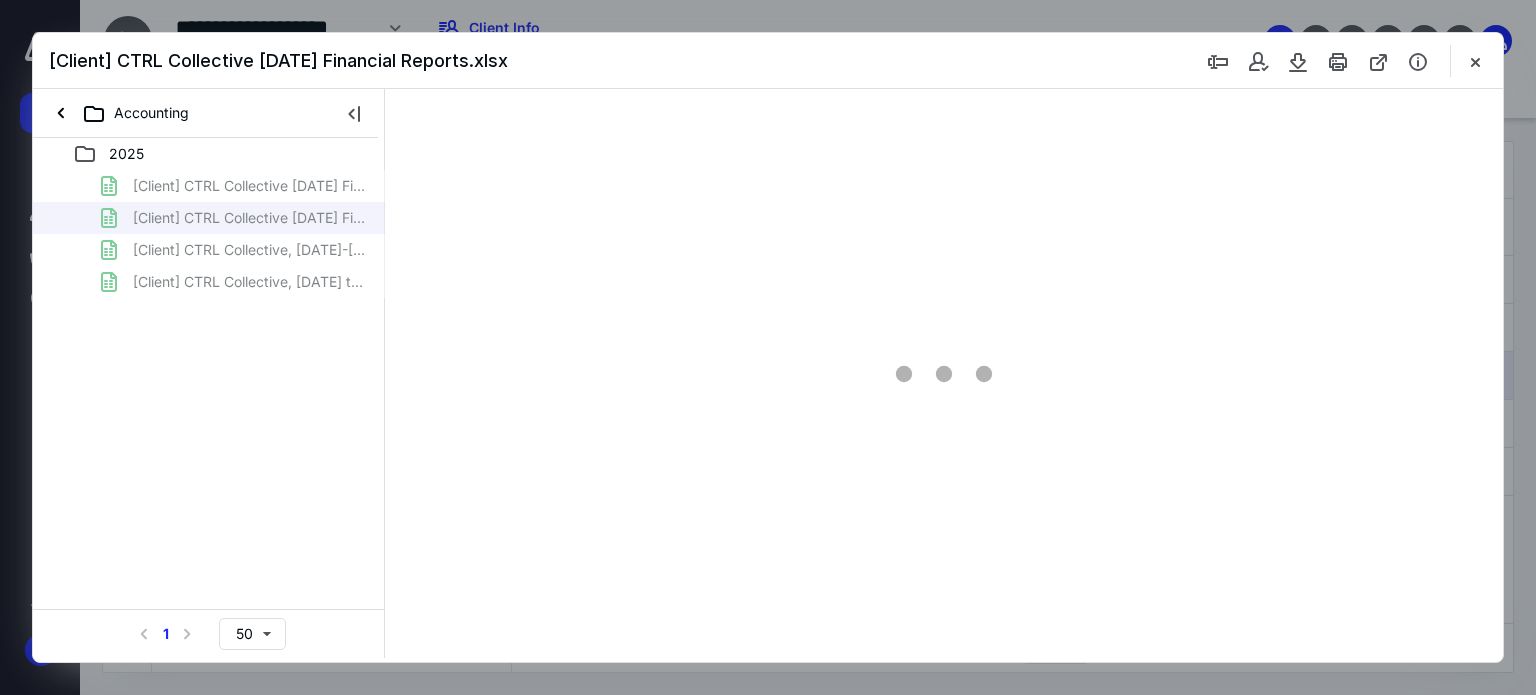 type on "21" 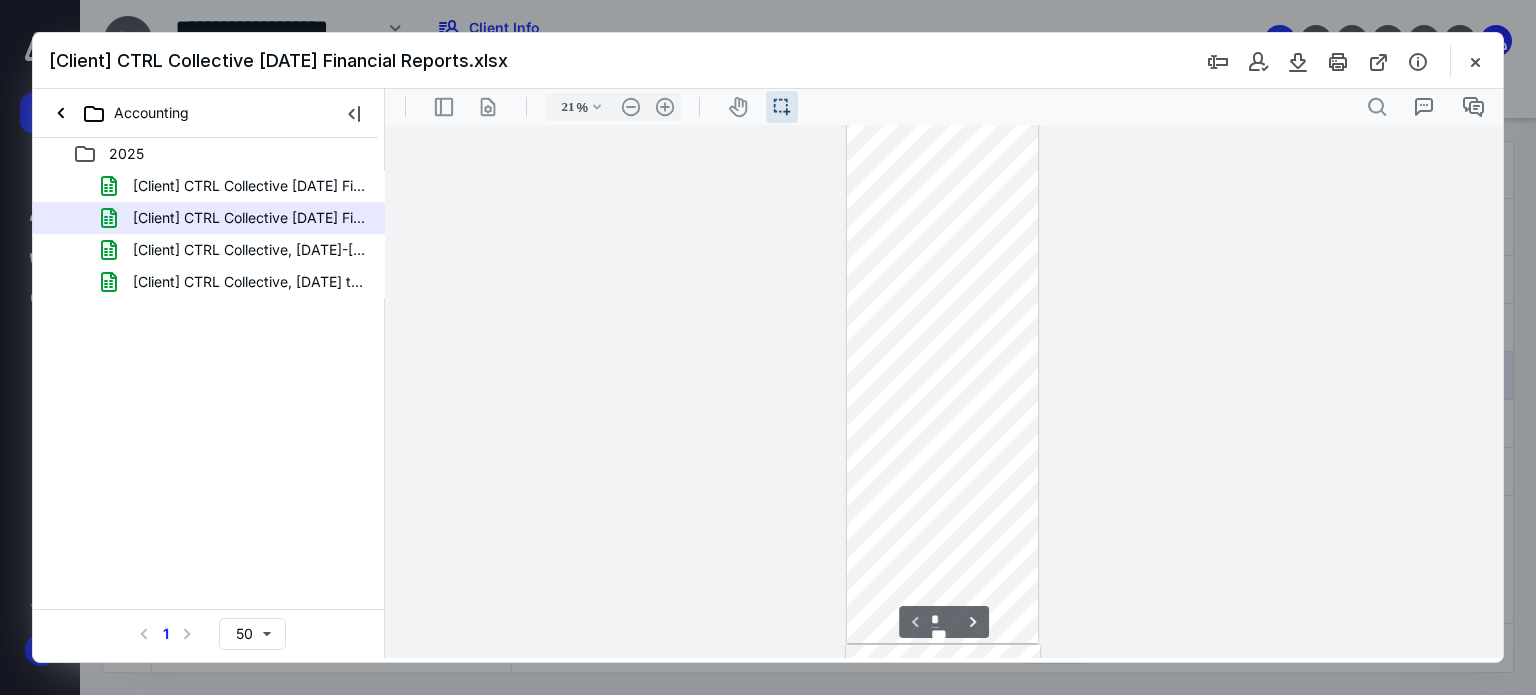 scroll, scrollTop: 0, scrollLeft: 0, axis: both 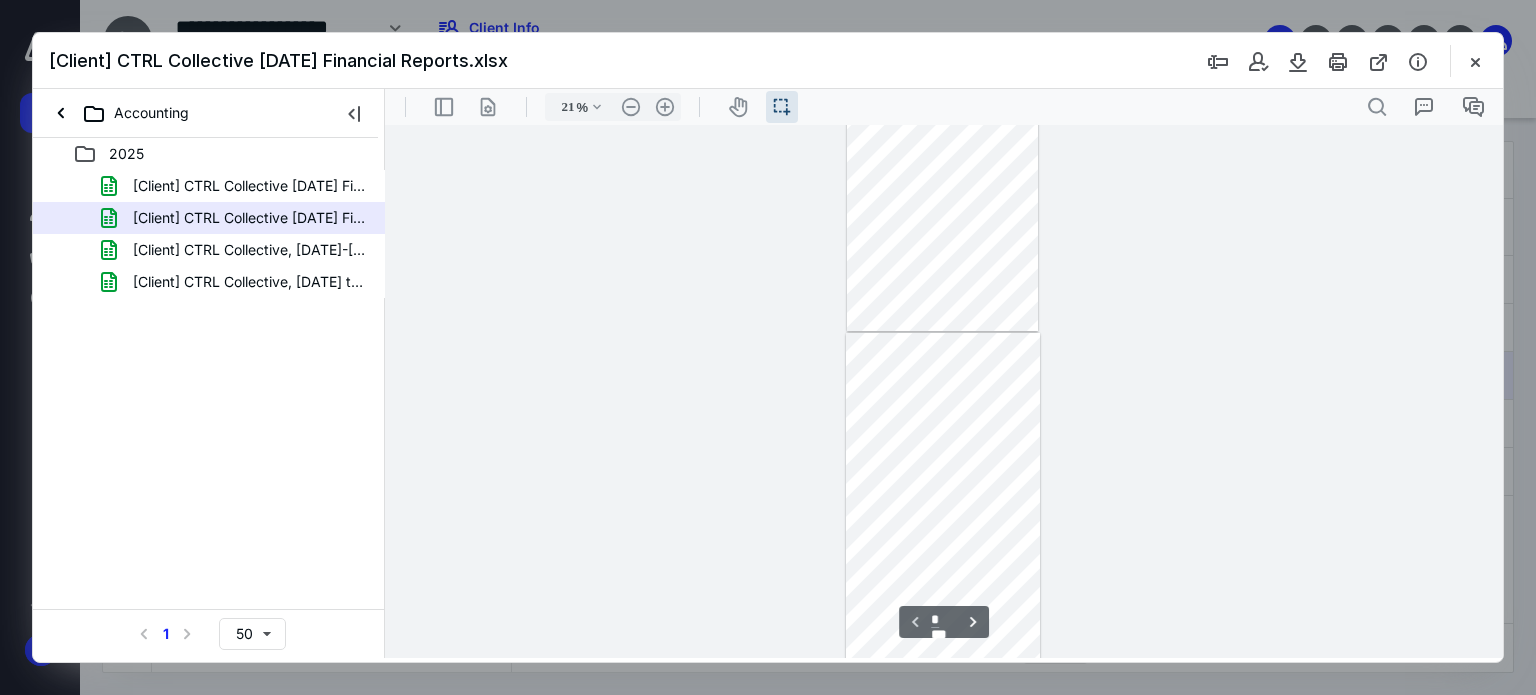 type on "*" 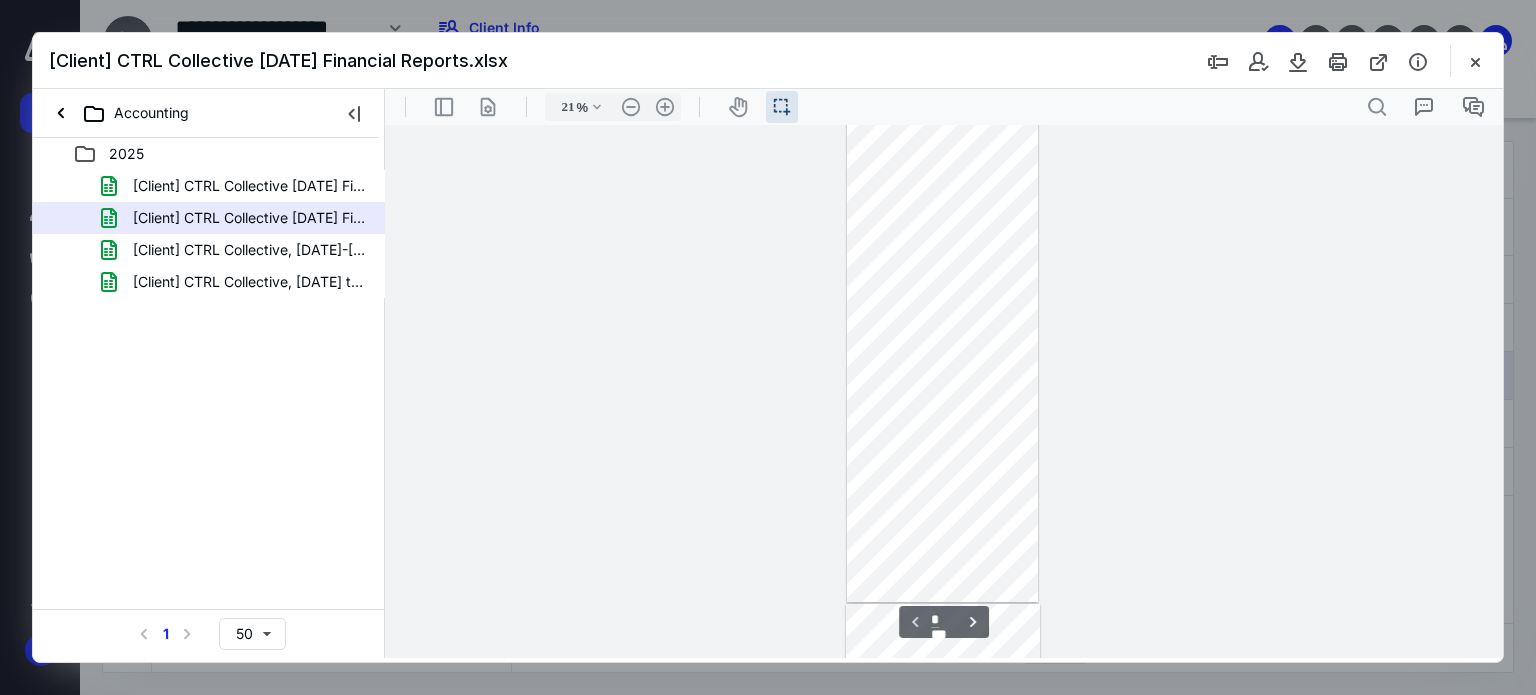 scroll, scrollTop: 0, scrollLeft: 0, axis: both 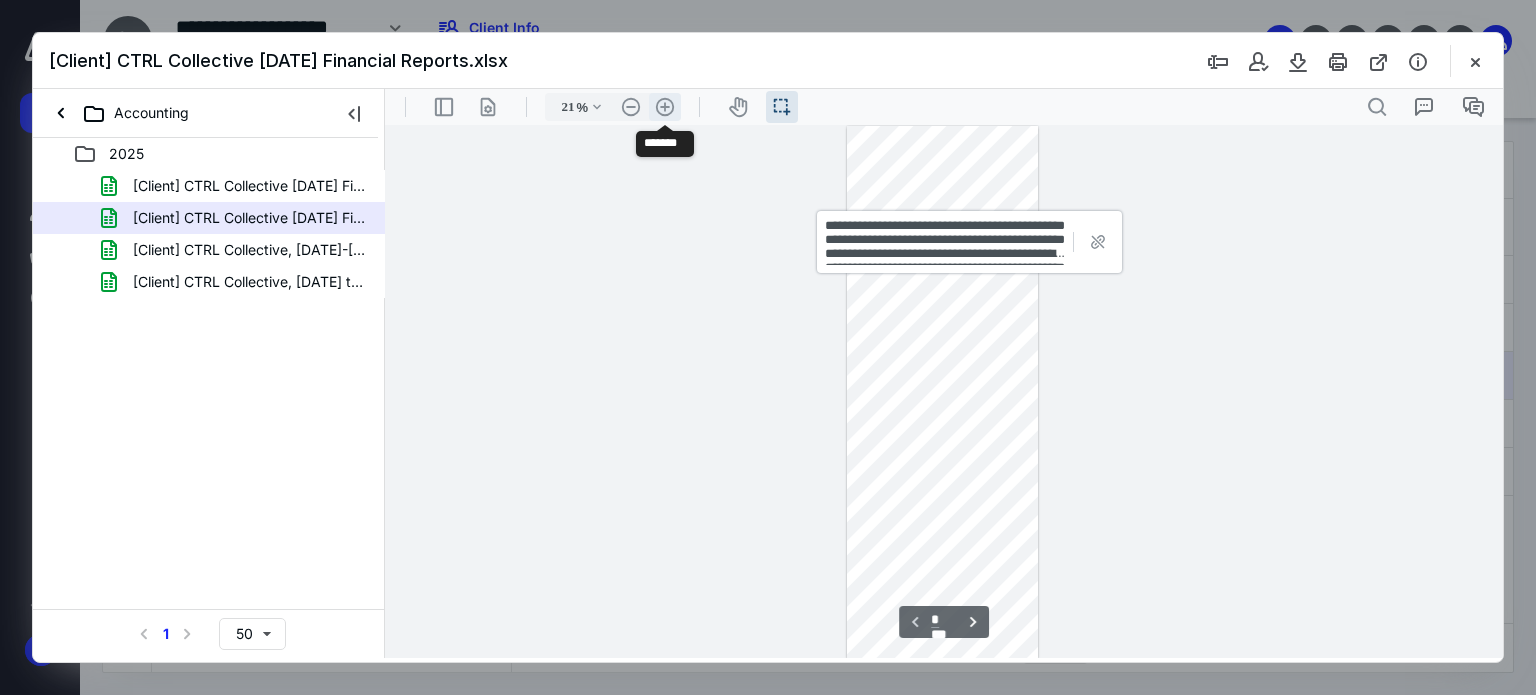 click on ".cls-1{fill:#abb0c4;} icon - header - zoom - in - line" at bounding box center [665, 107] 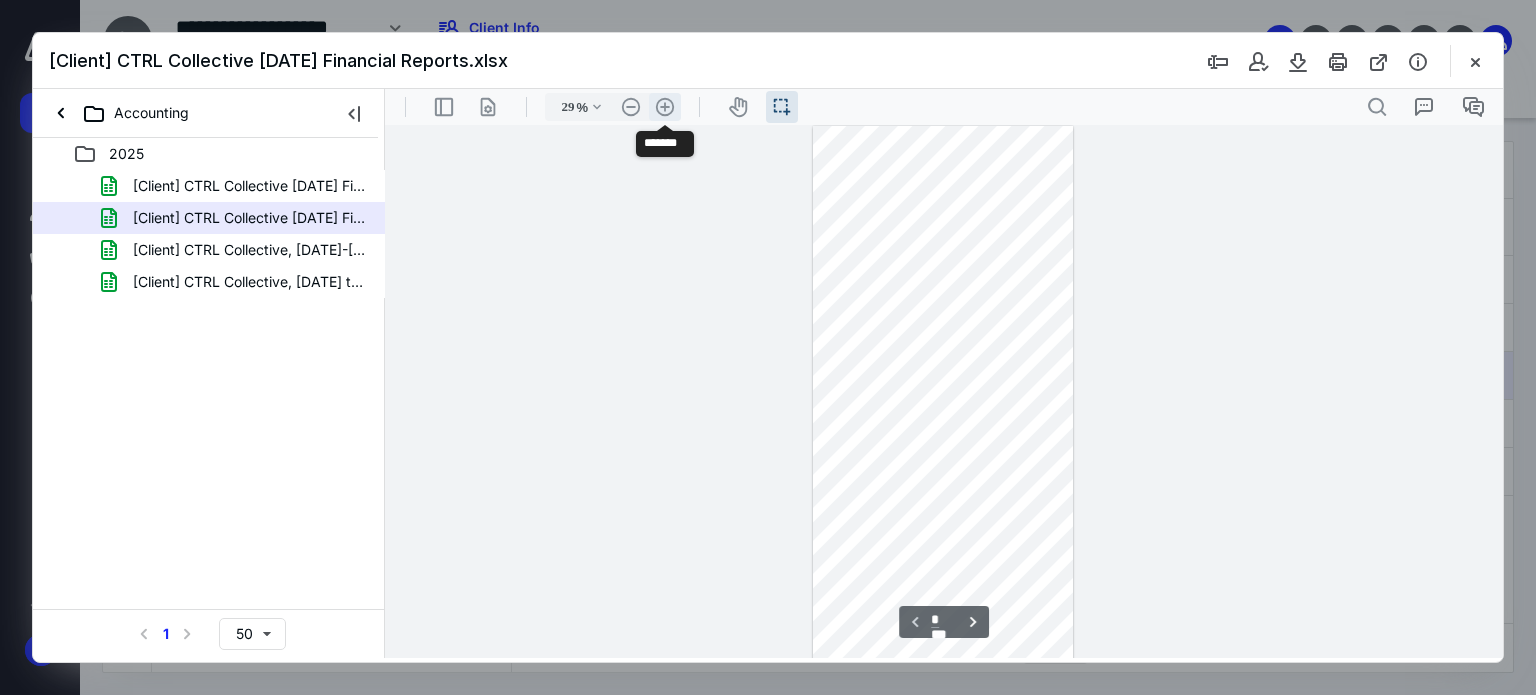 click on ".cls-1{fill:#abb0c4;} icon - header - zoom - in - line" at bounding box center [665, 107] 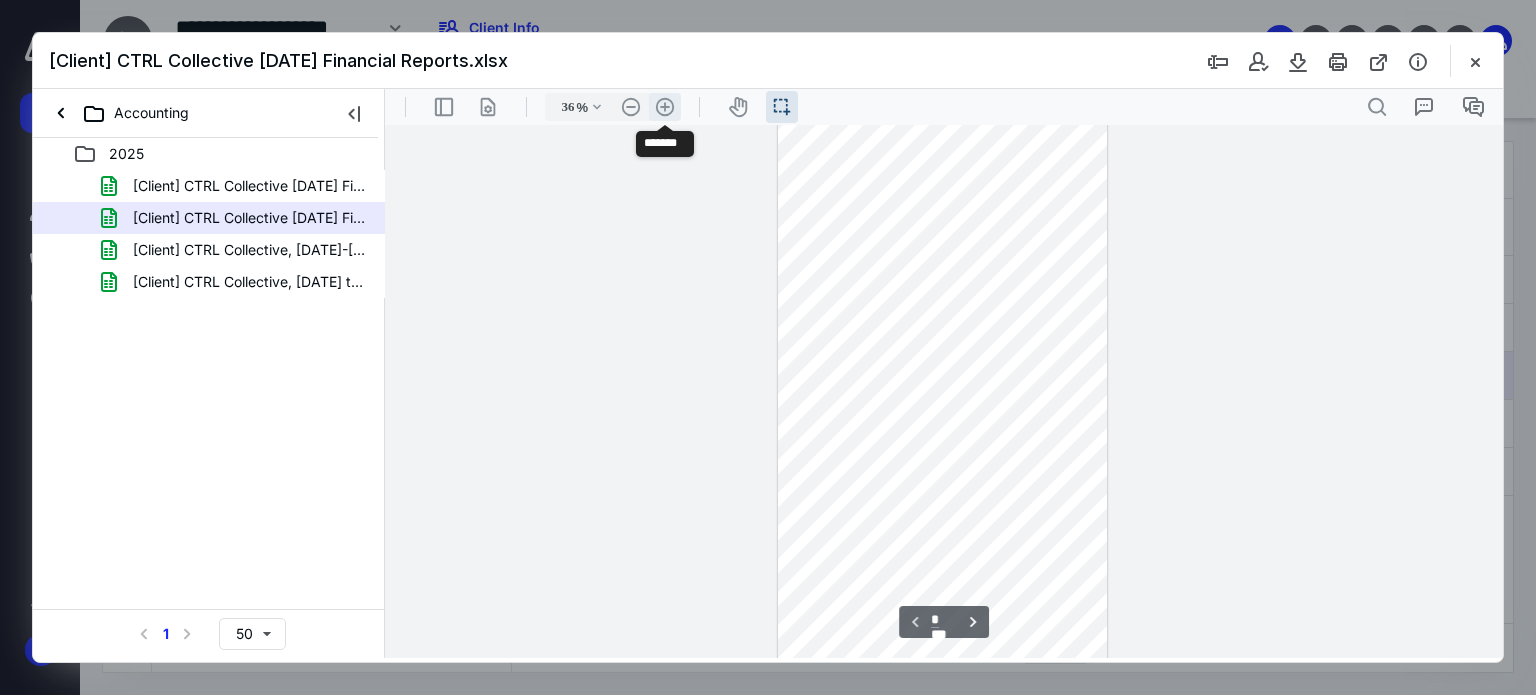 click on ".cls-1{fill:#abb0c4;} icon - header - zoom - in - line" at bounding box center [665, 107] 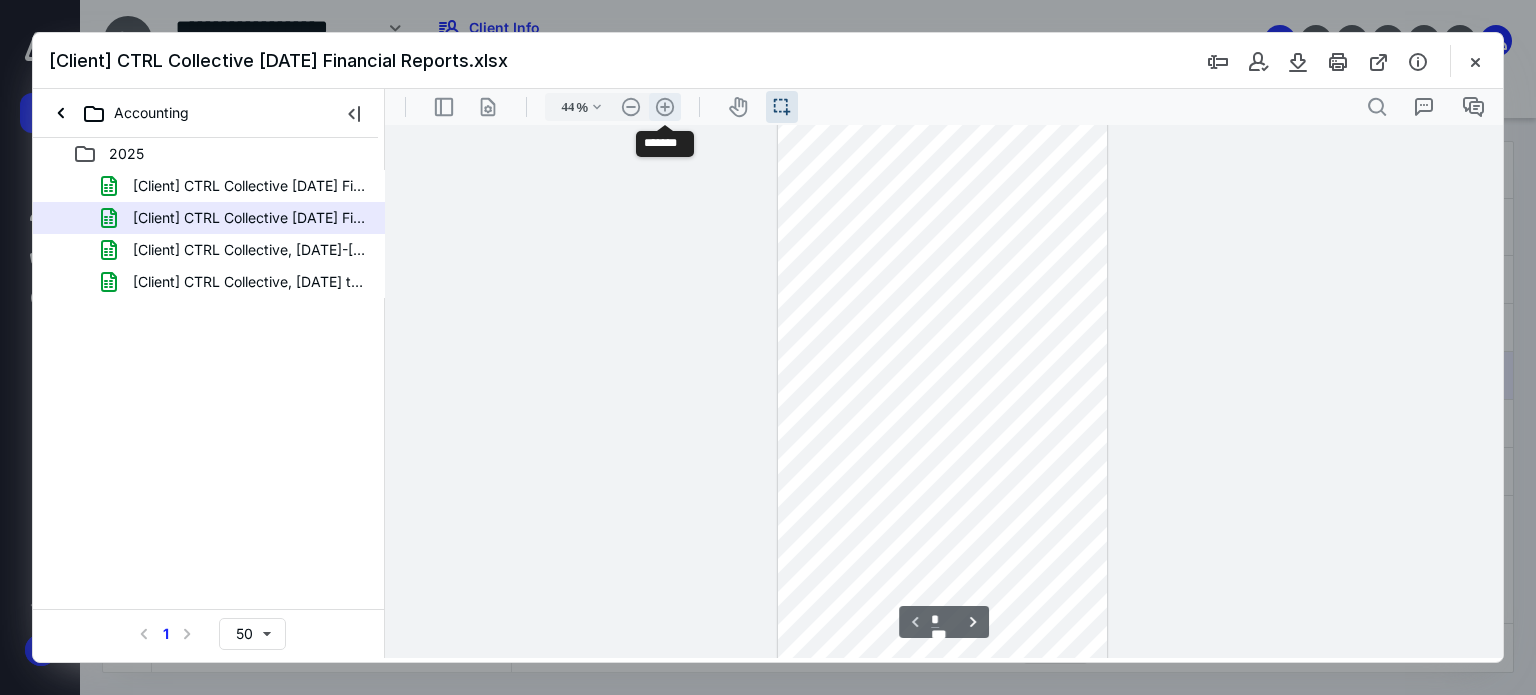 click on ".cls-1{fill:#abb0c4;} icon - header - zoom - in - line" at bounding box center (665, 107) 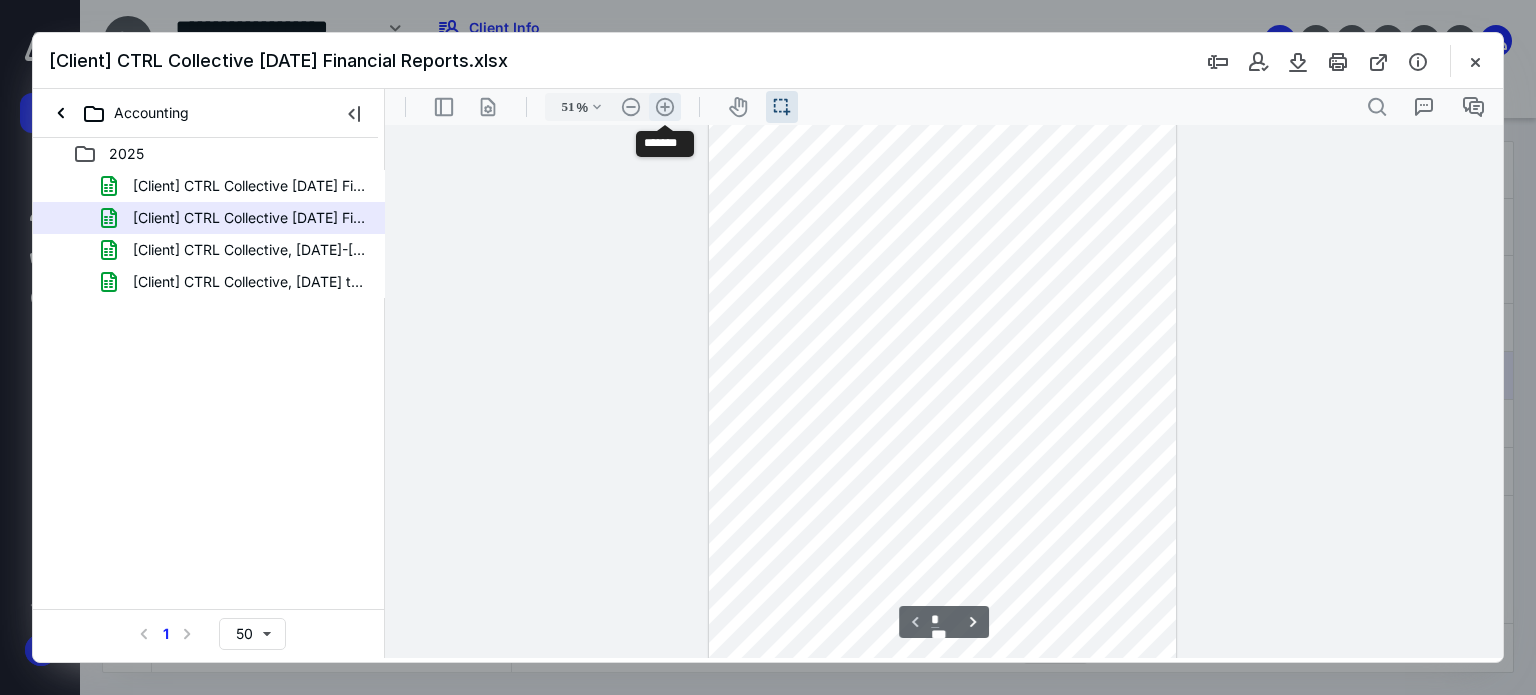 click on ".cls-1{fill:#abb0c4;} icon - header - zoom - in - line" at bounding box center (665, 107) 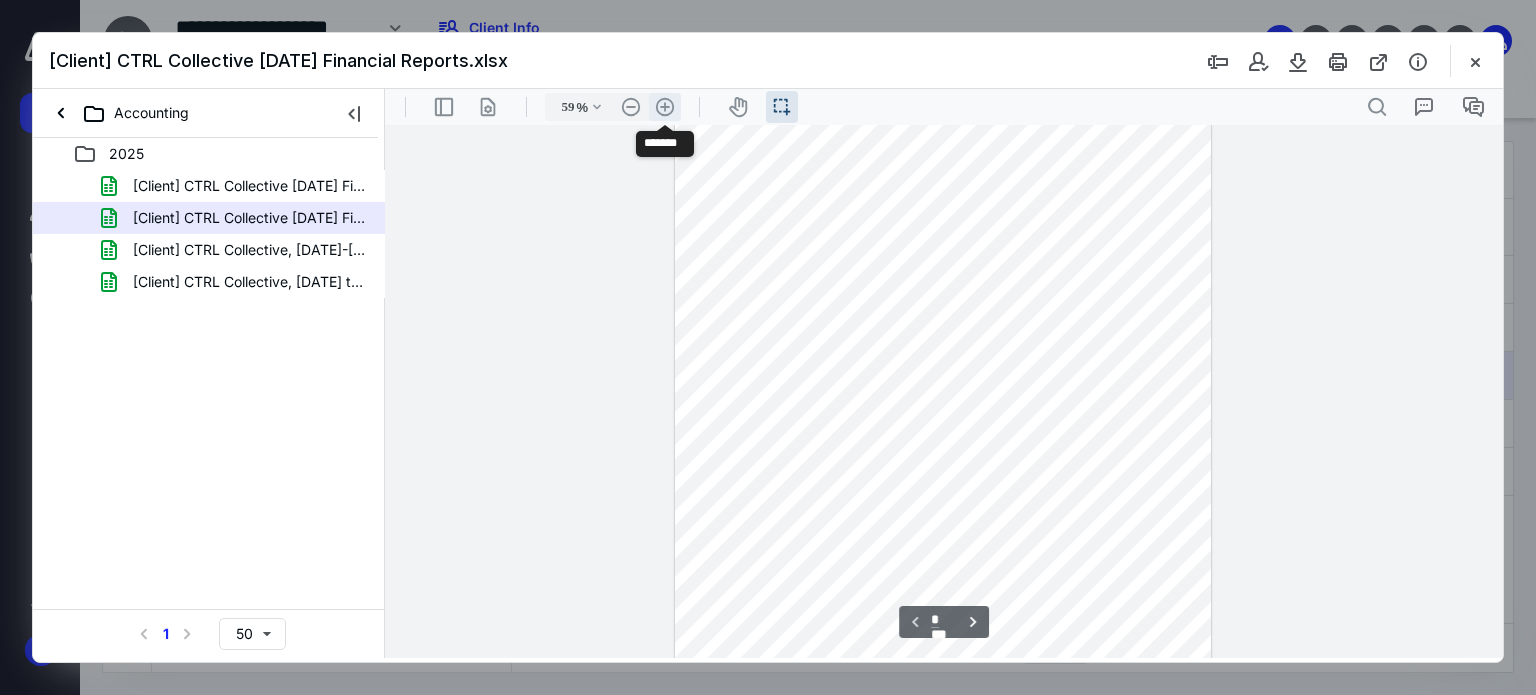 click on ".cls-1{fill:#abb0c4;} icon - header - zoom - in - line" at bounding box center [665, 107] 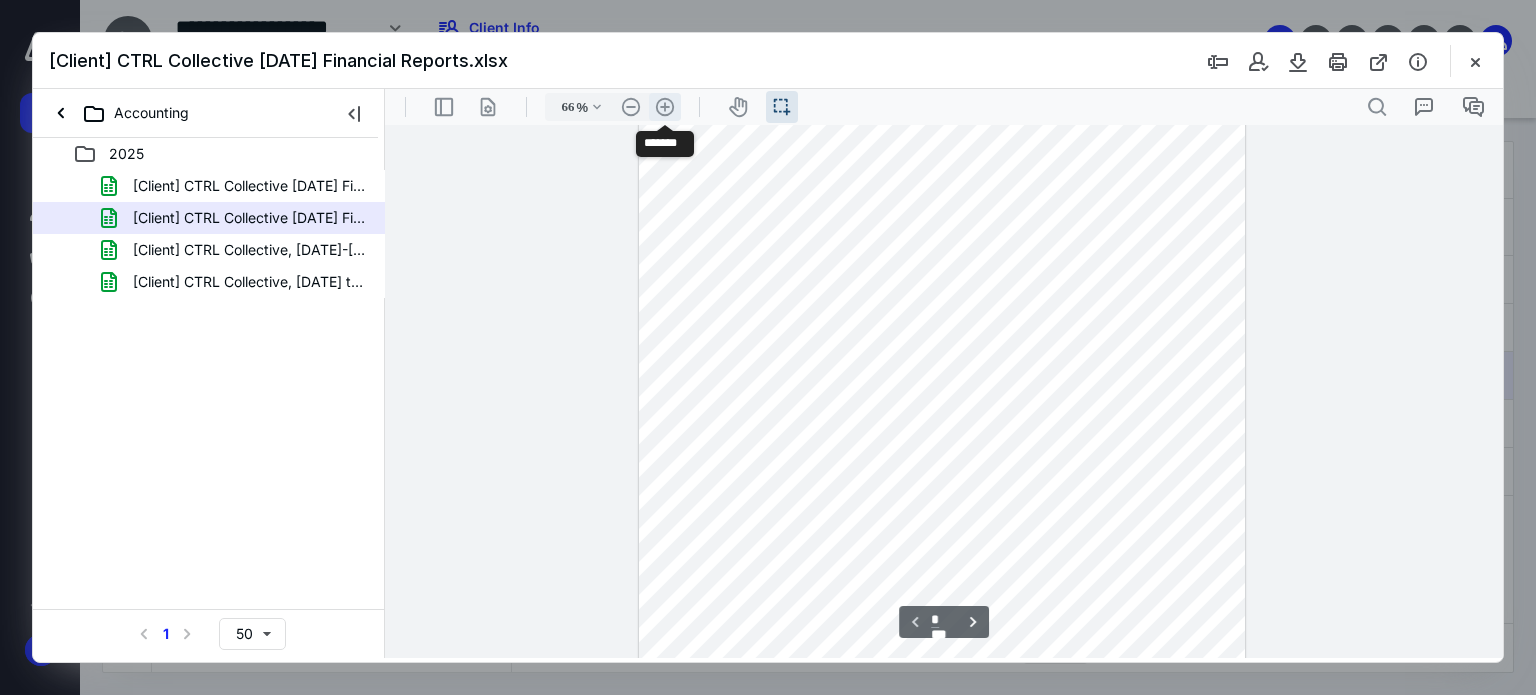 click on ".cls-1{fill:#abb0c4;} icon - header - zoom - in - line" at bounding box center (665, 107) 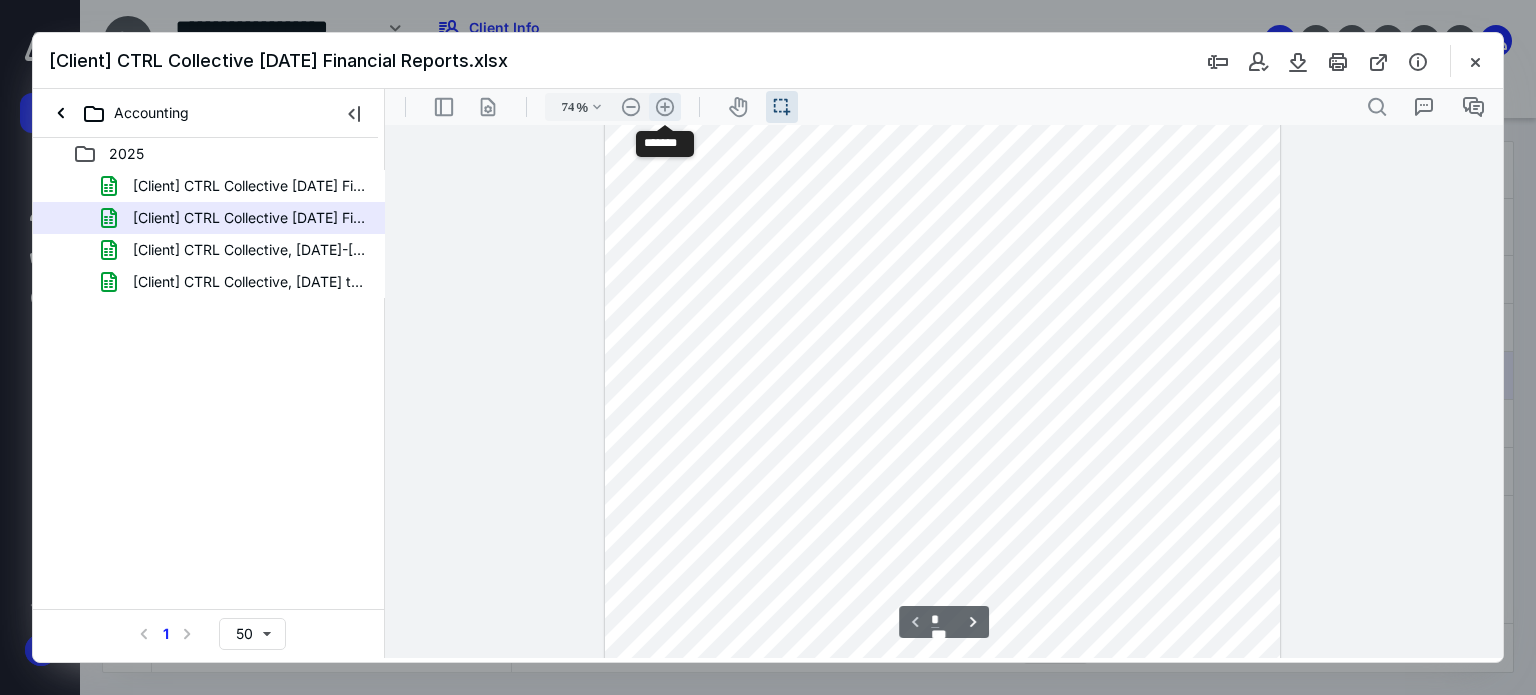 click on ".cls-1{fill:#abb0c4;} icon - header - zoom - in - line" at bounding box center [665, 107] 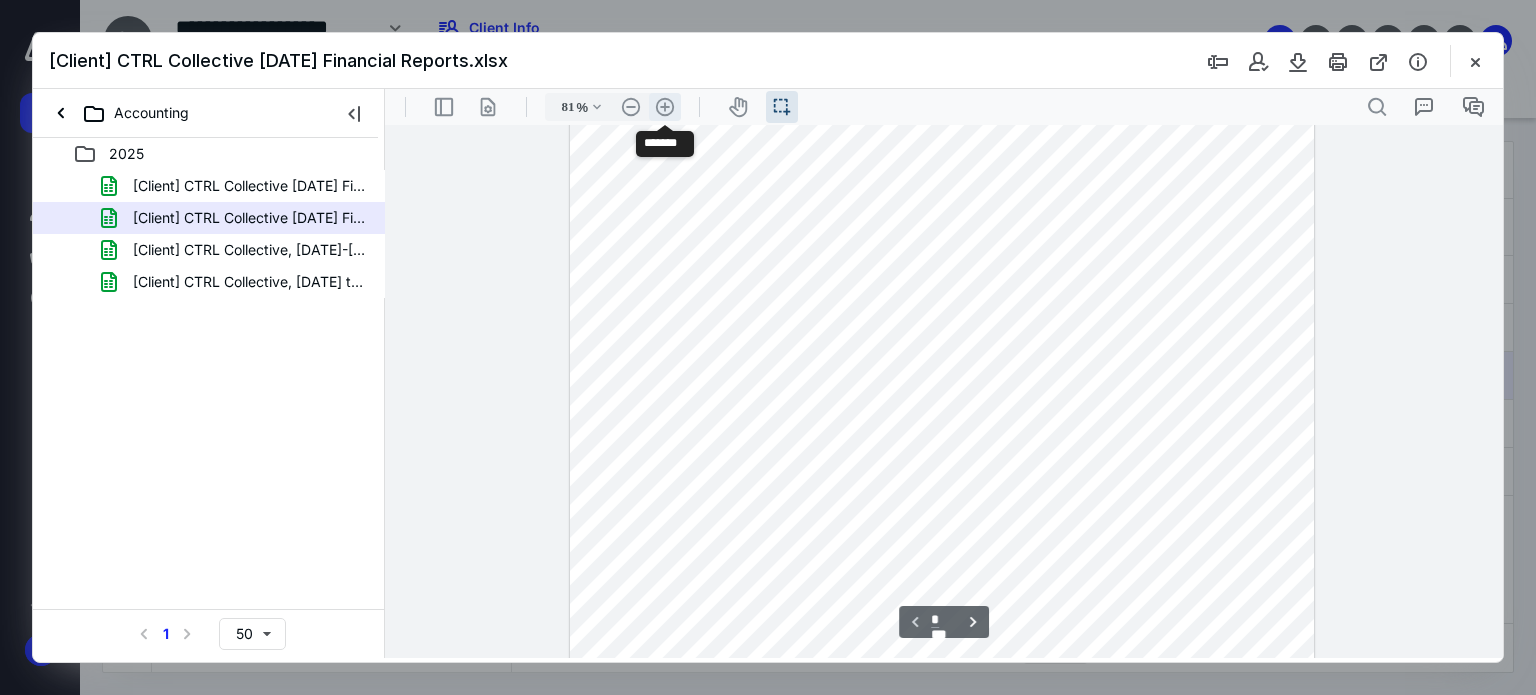 scroll, scrollTop: 723, scrollLeft: 0, axis: vertical 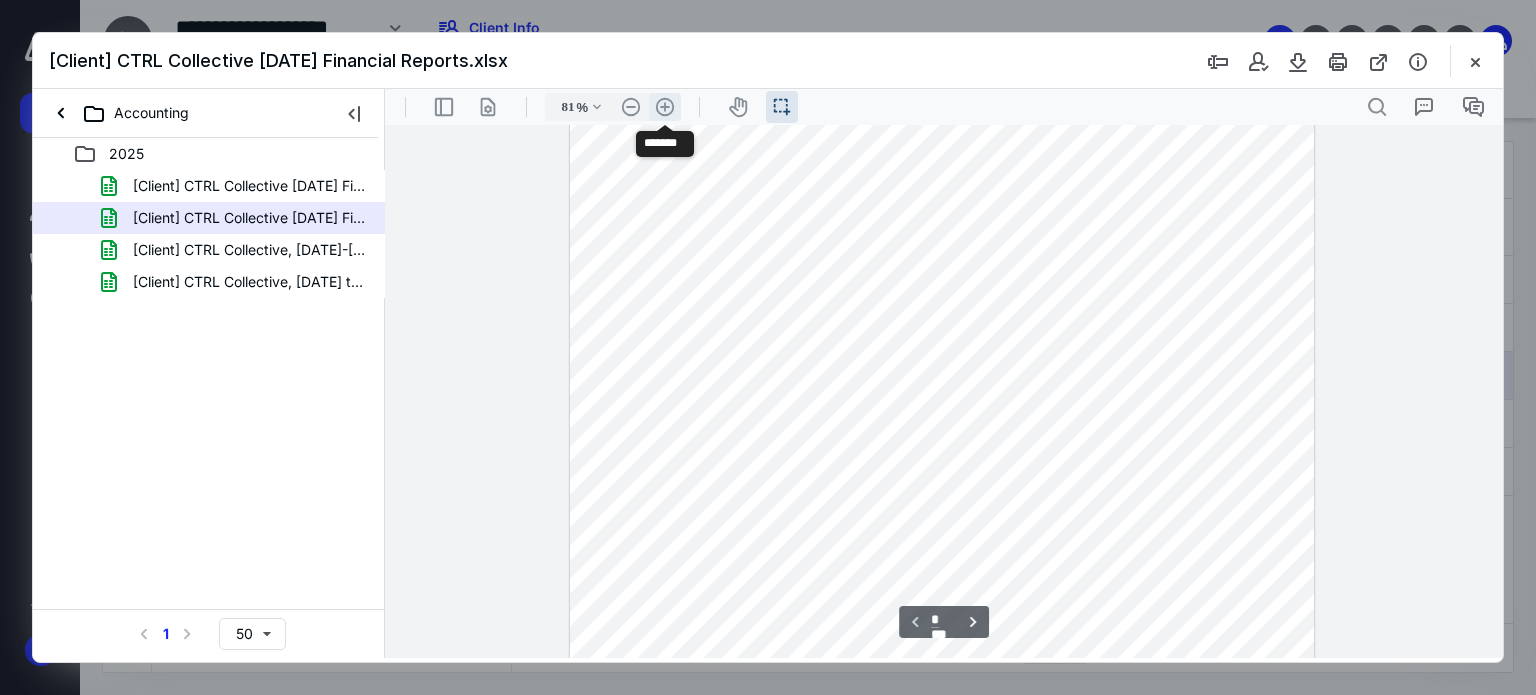 click on ".cls-1{fill:#abb0c4;} icon - header - zoom - in - line" at bounding box center [665, 107] 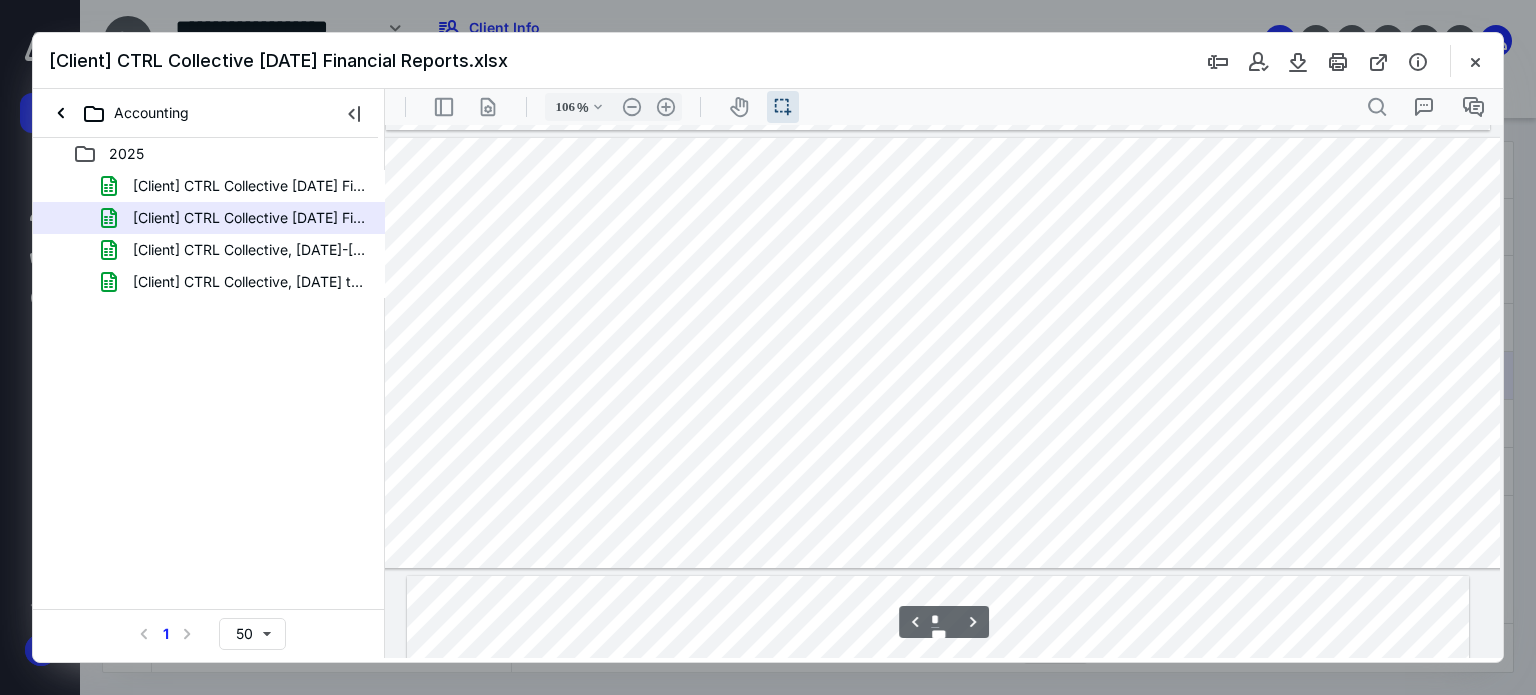 scroll, scrollTop: 8544, scrollLeft: 42, axis: both 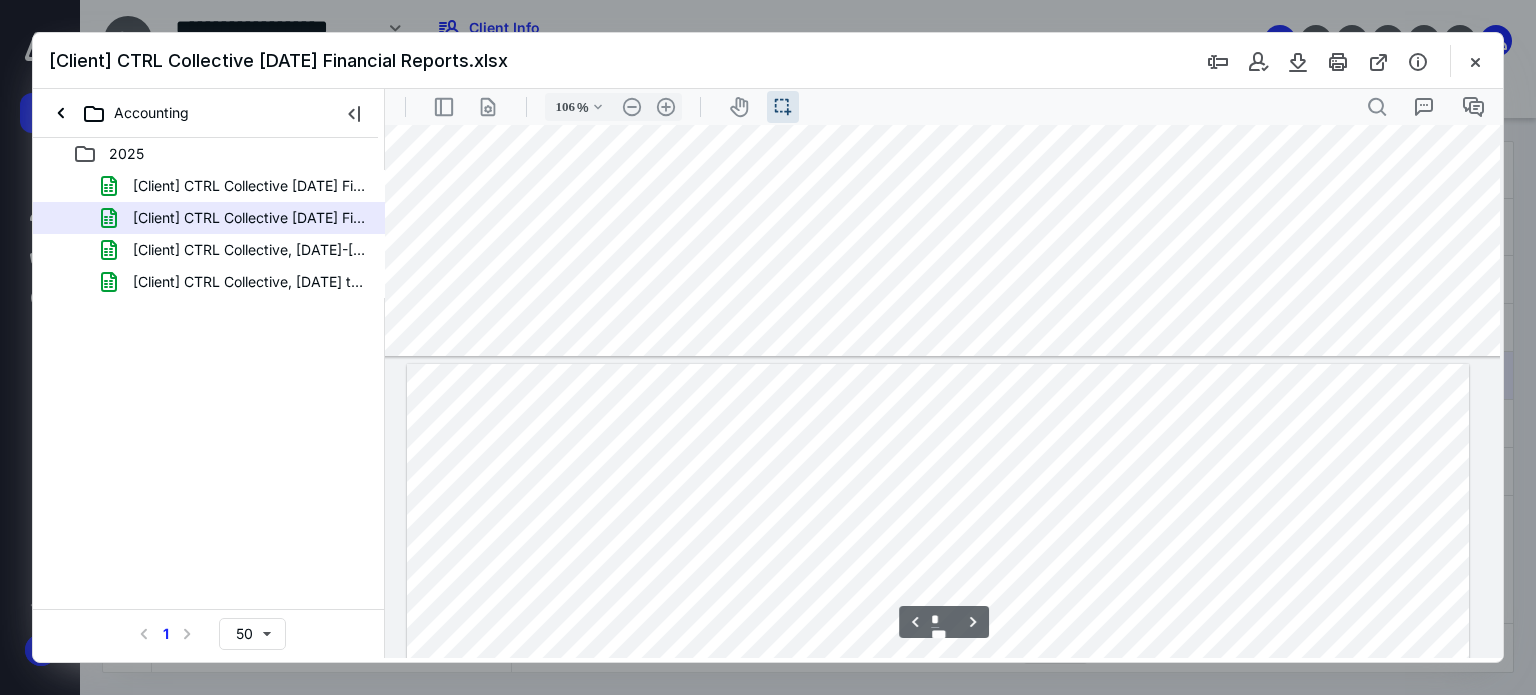type on "*" 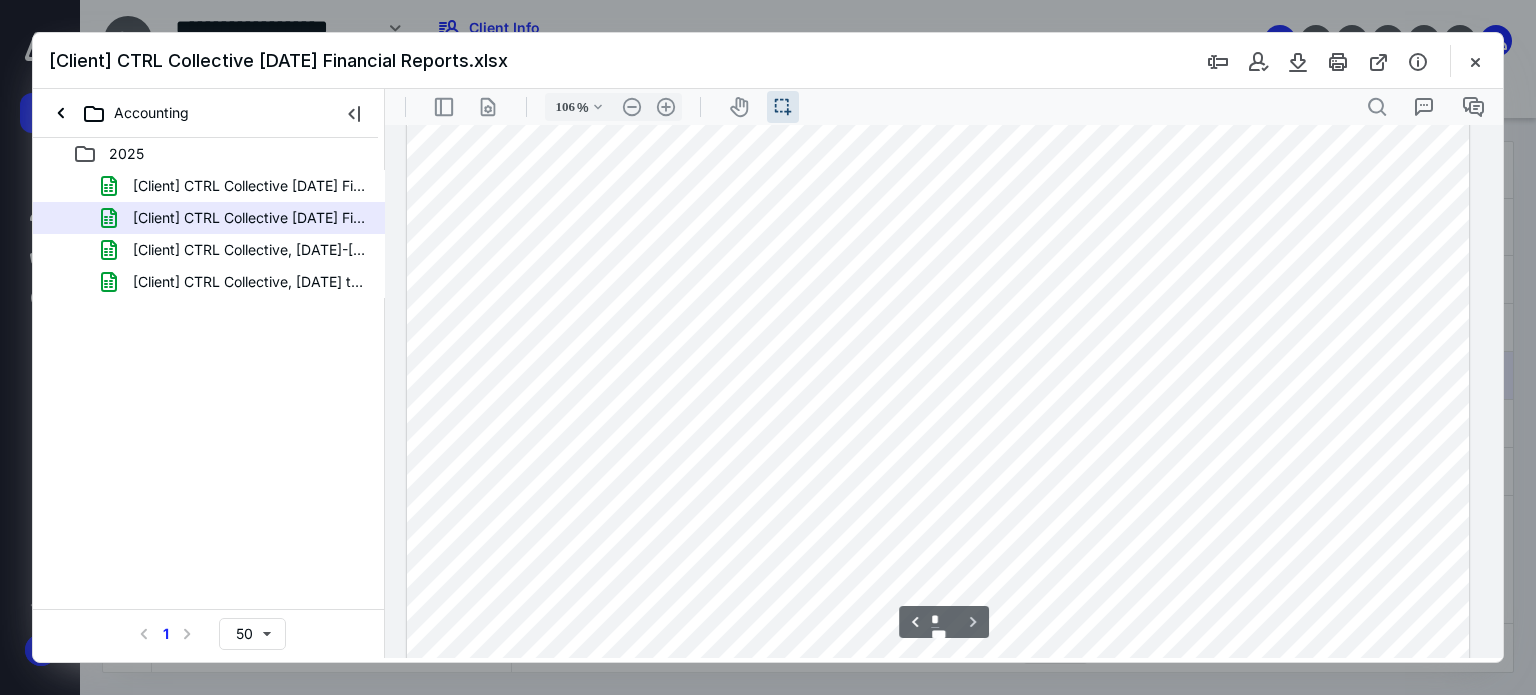 scroll, scrollTop: 9085, scrollLeft: 42, axis: both 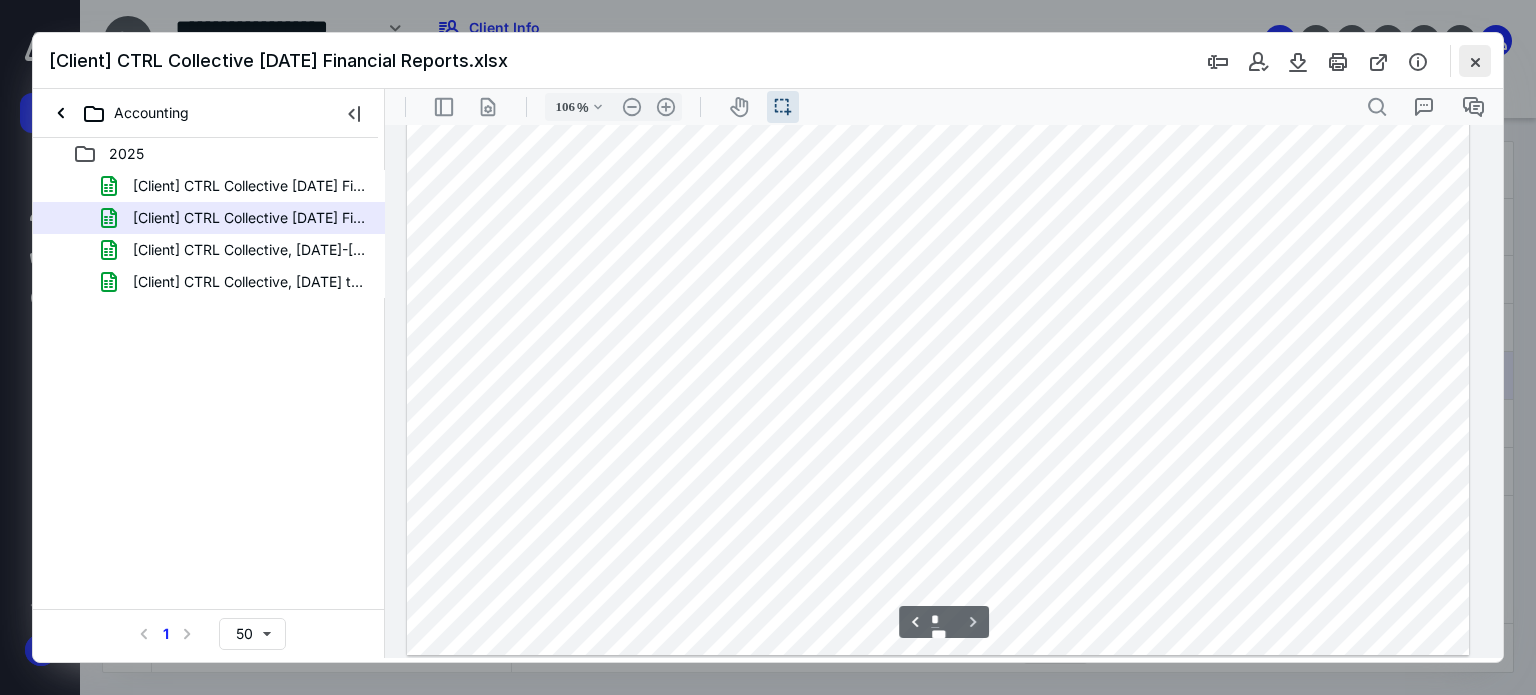 click at bounding box center (1475, 61) 